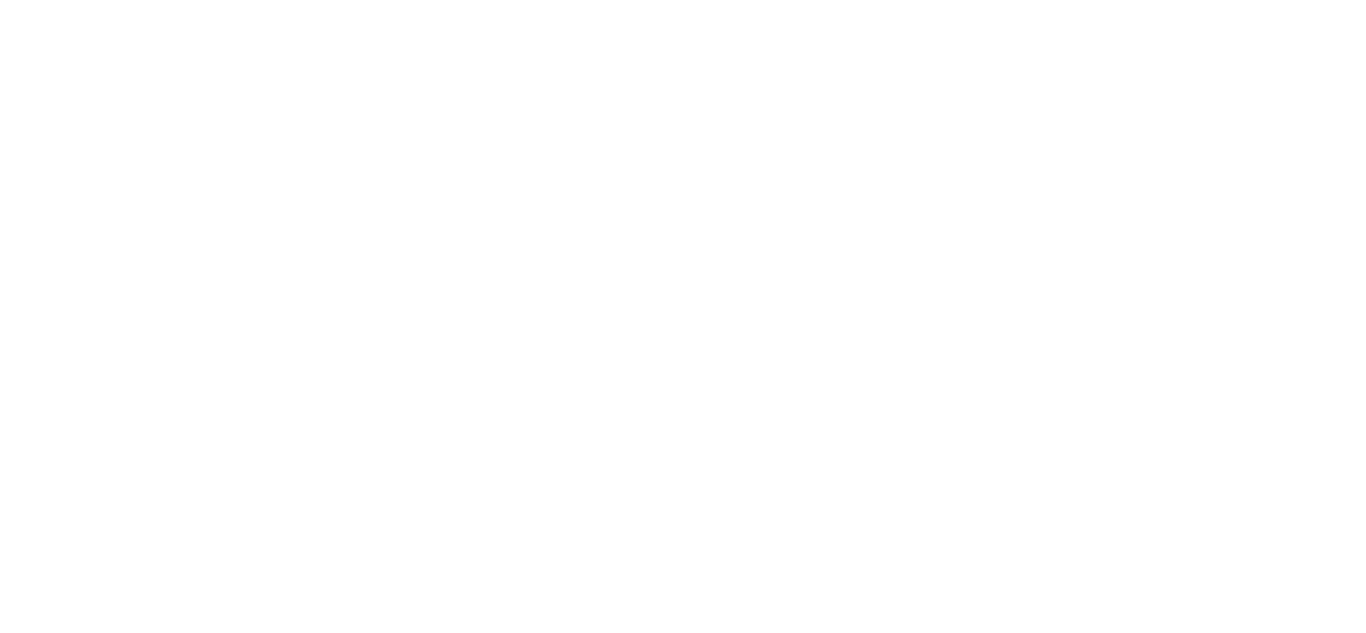 scroll, scrollTop: 0, scrollLeft: 0, axis: both 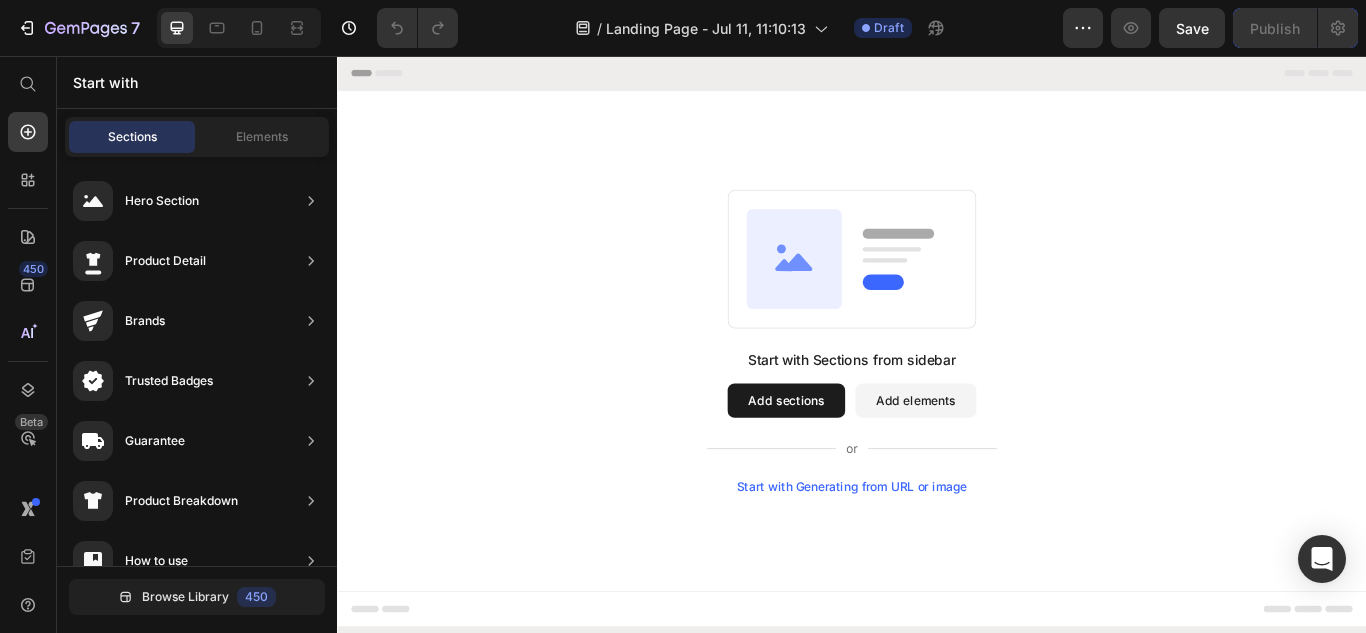 click on "Start with Generating from URL or image" at bounding box center [937, 558] 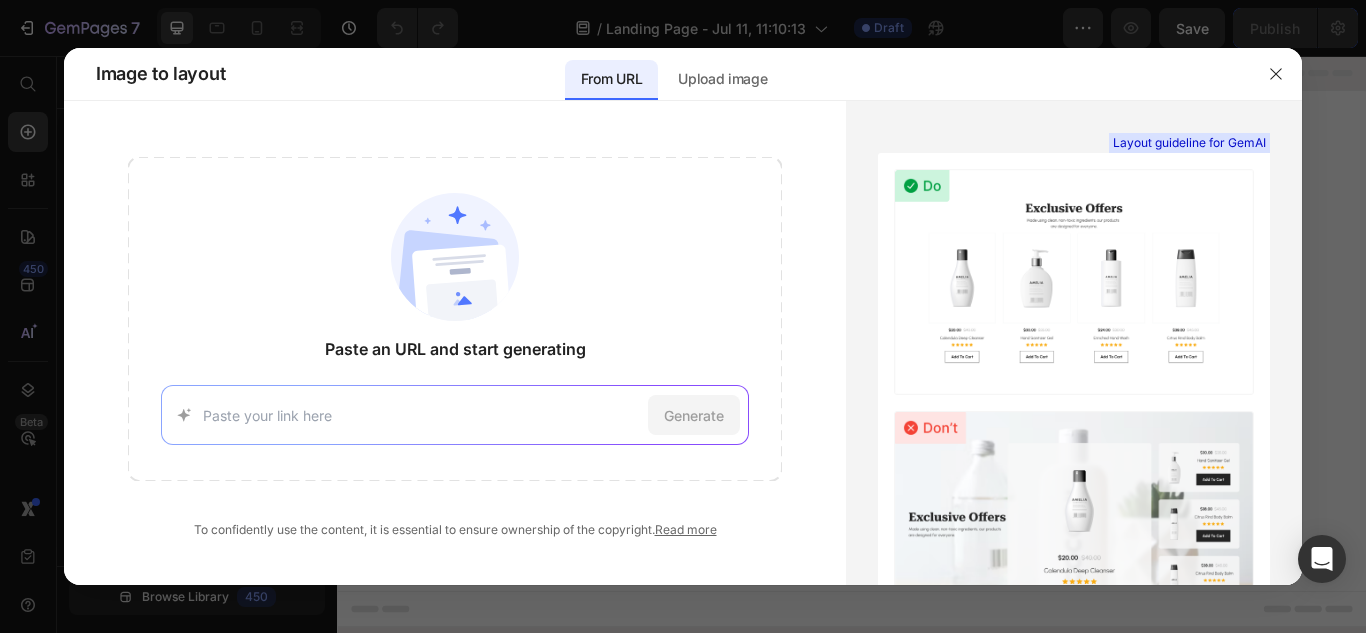 paste on "https://www.example.com/" 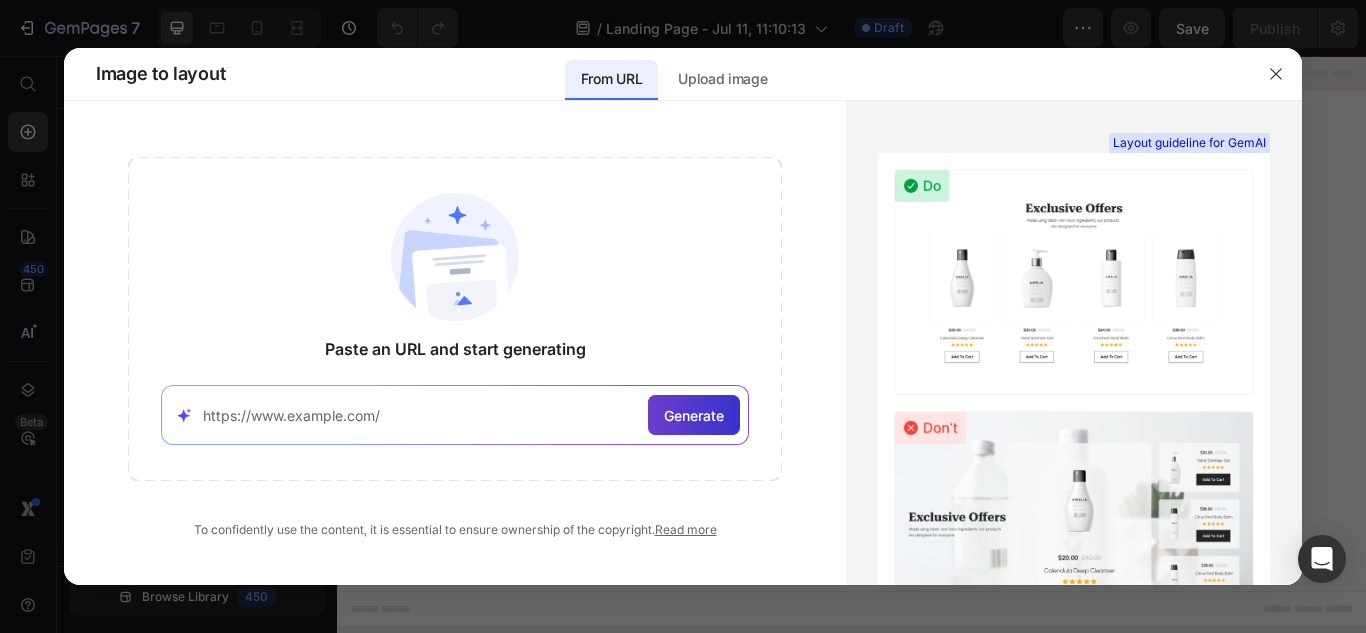 type on "https://www.example.com/" 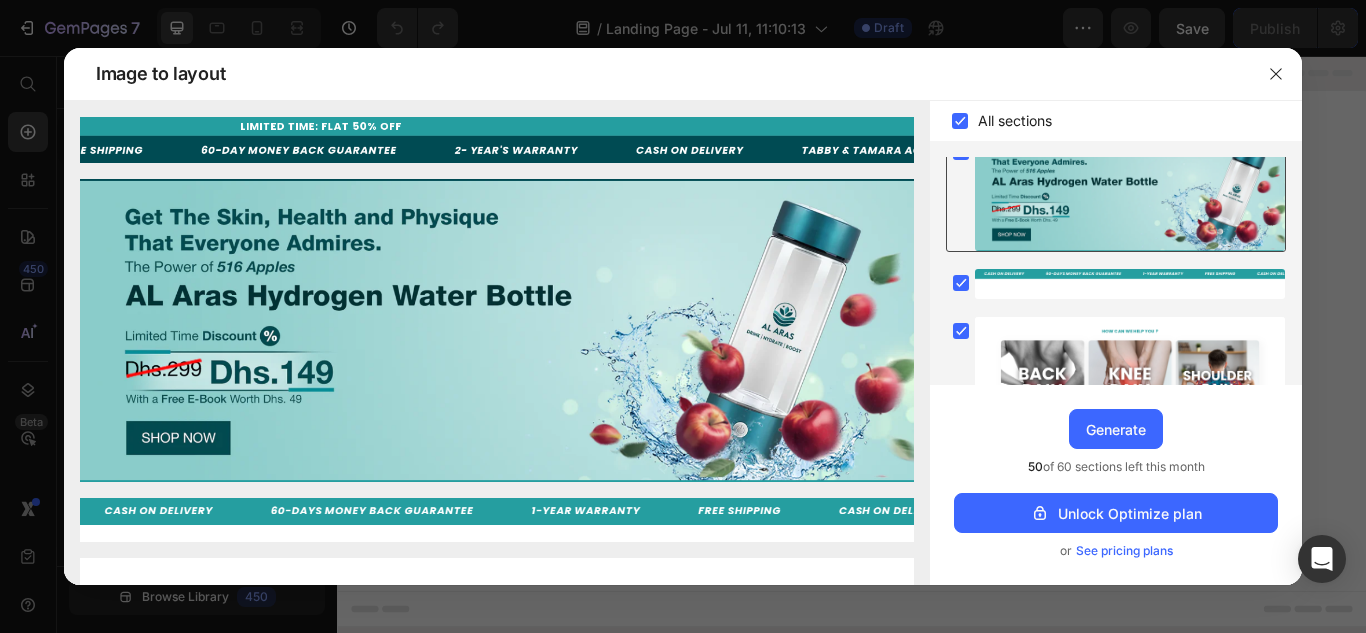scroll, scrollTop: 0, scrollLeft: 0, axis: both 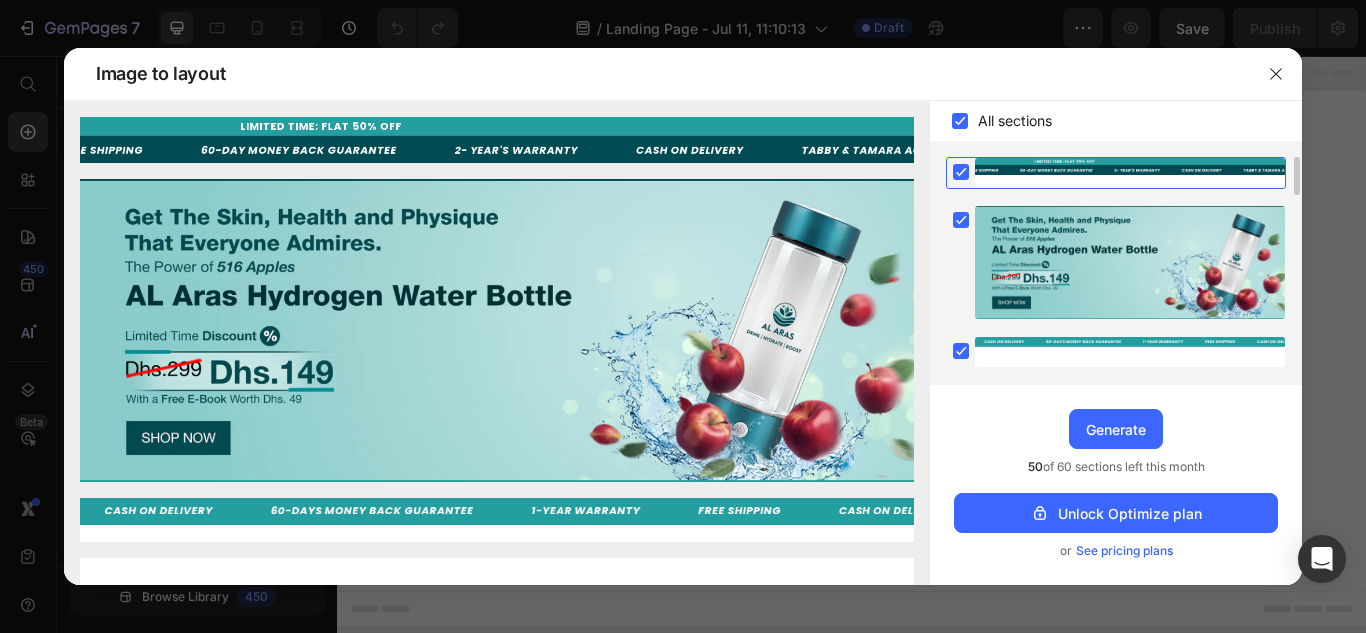 click 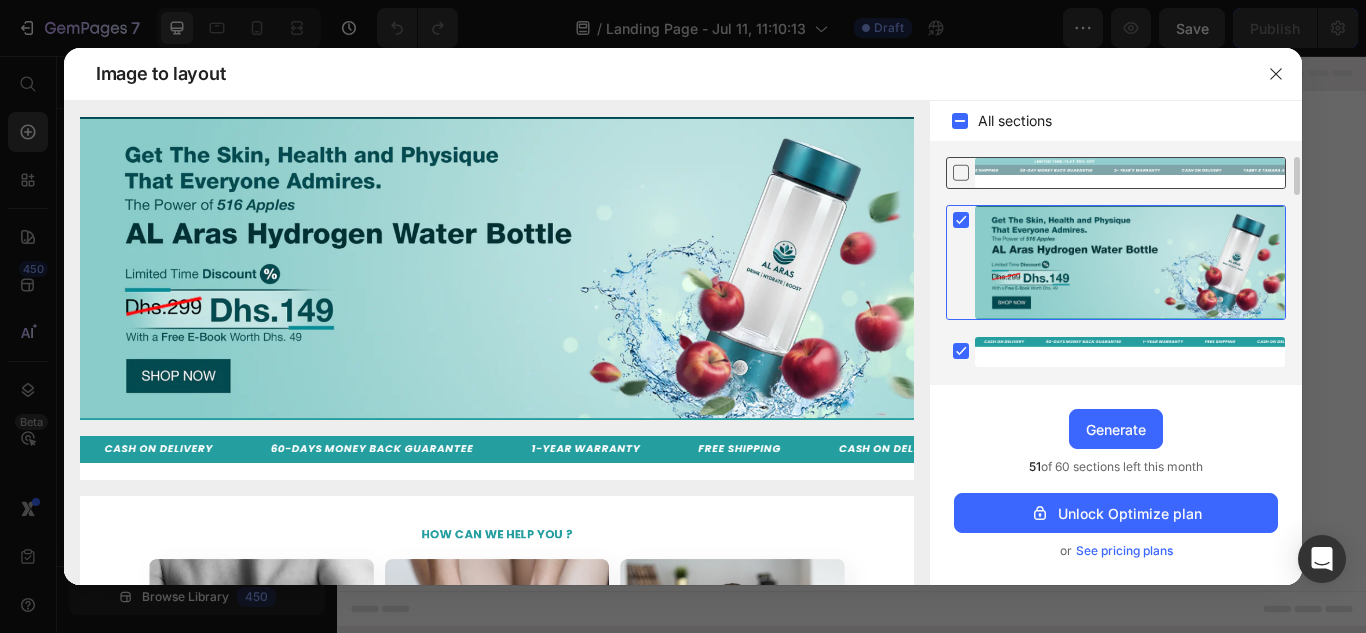click 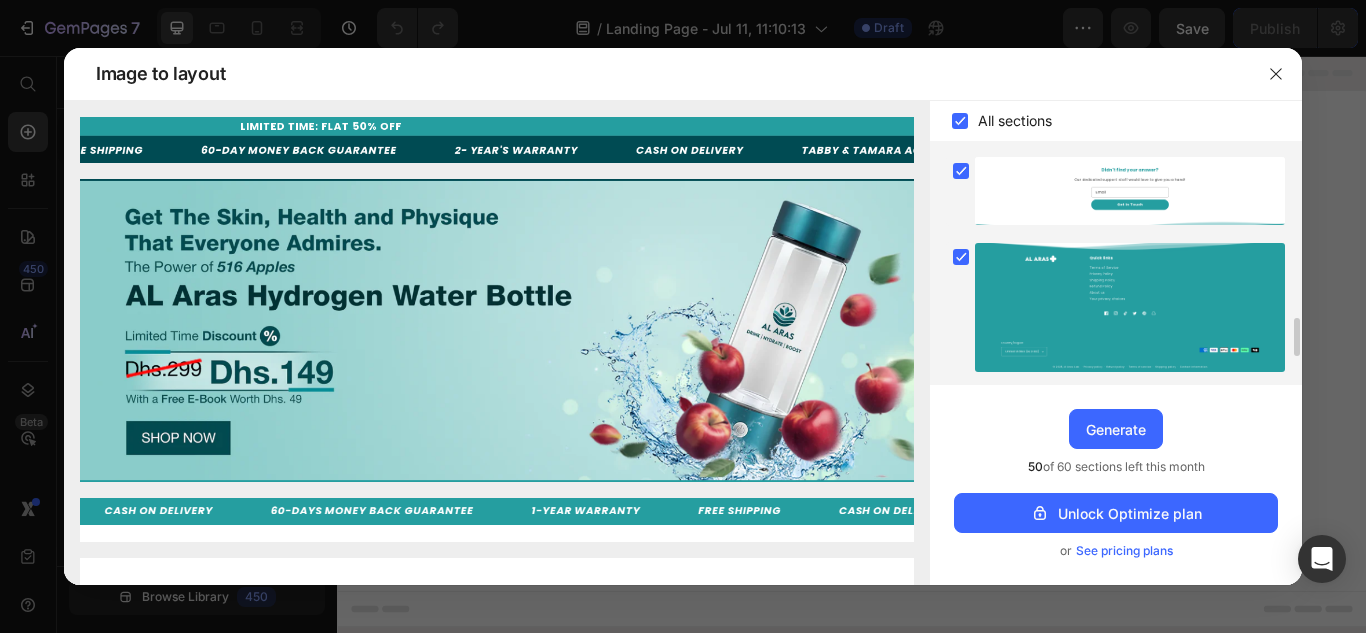 scroll, scrollTop: 968, scrollLeft: 0, axis: vertical 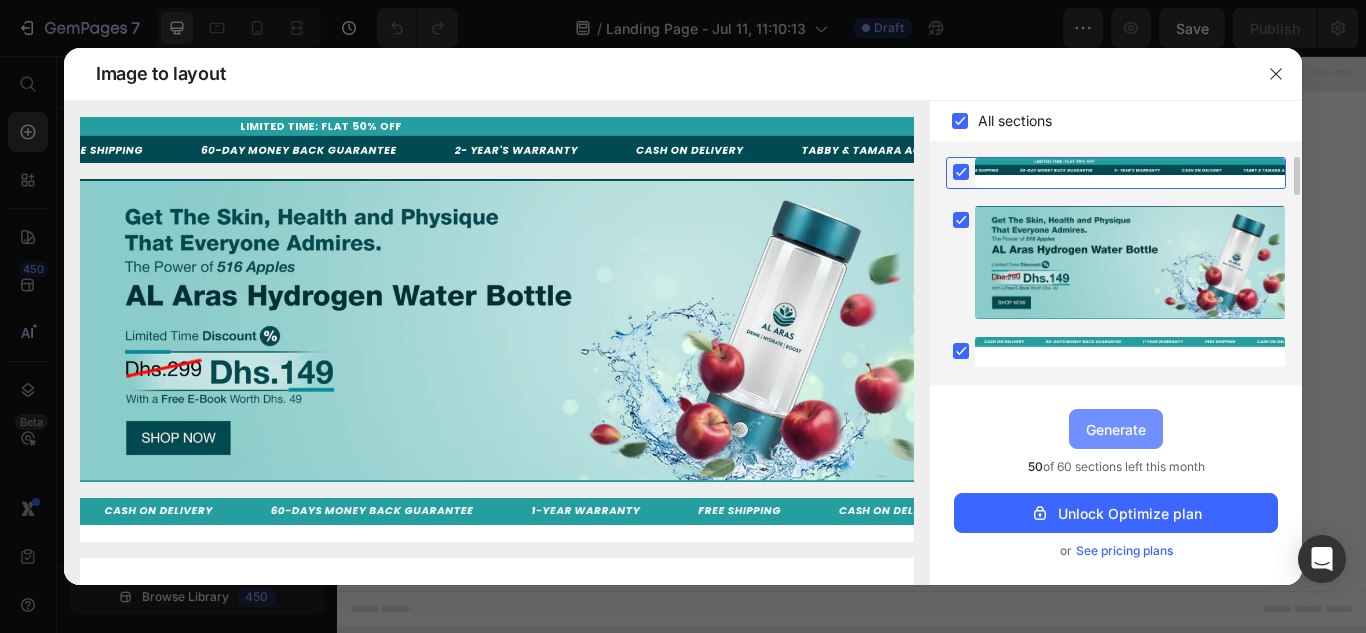 click on "Generate" at bounding box center [1116, 429] 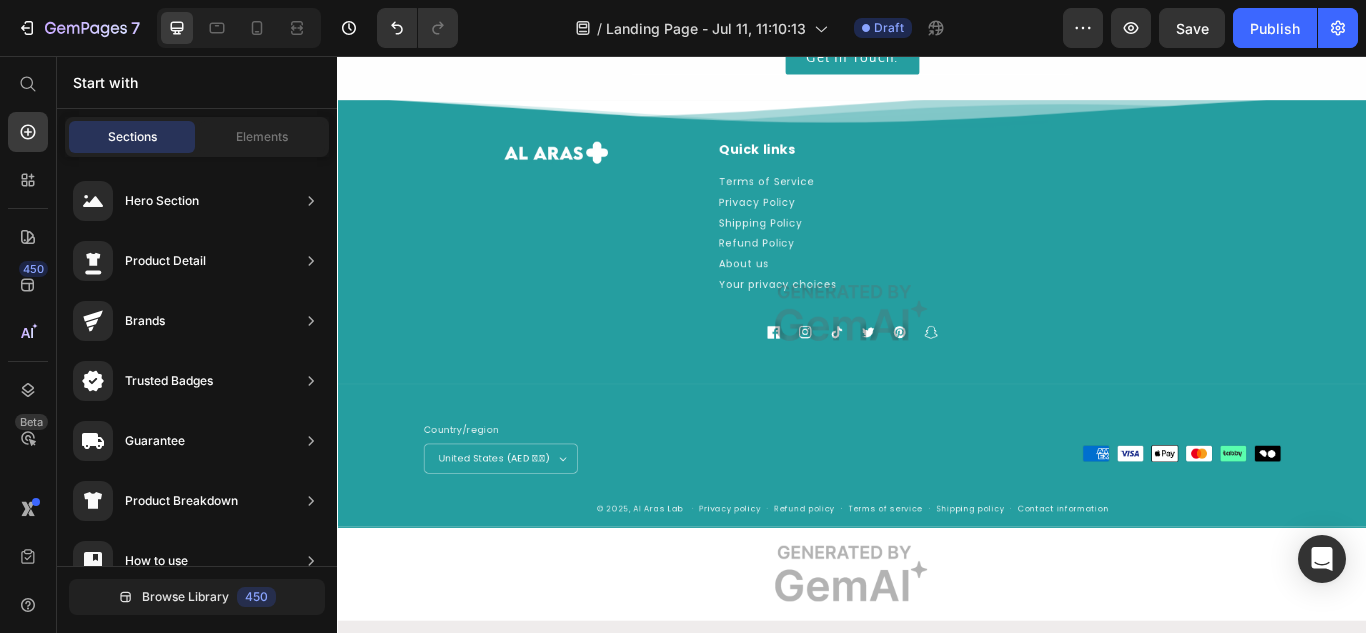 scroll, scrollTop: 3700, scrollLeft: 0, axis: vertical 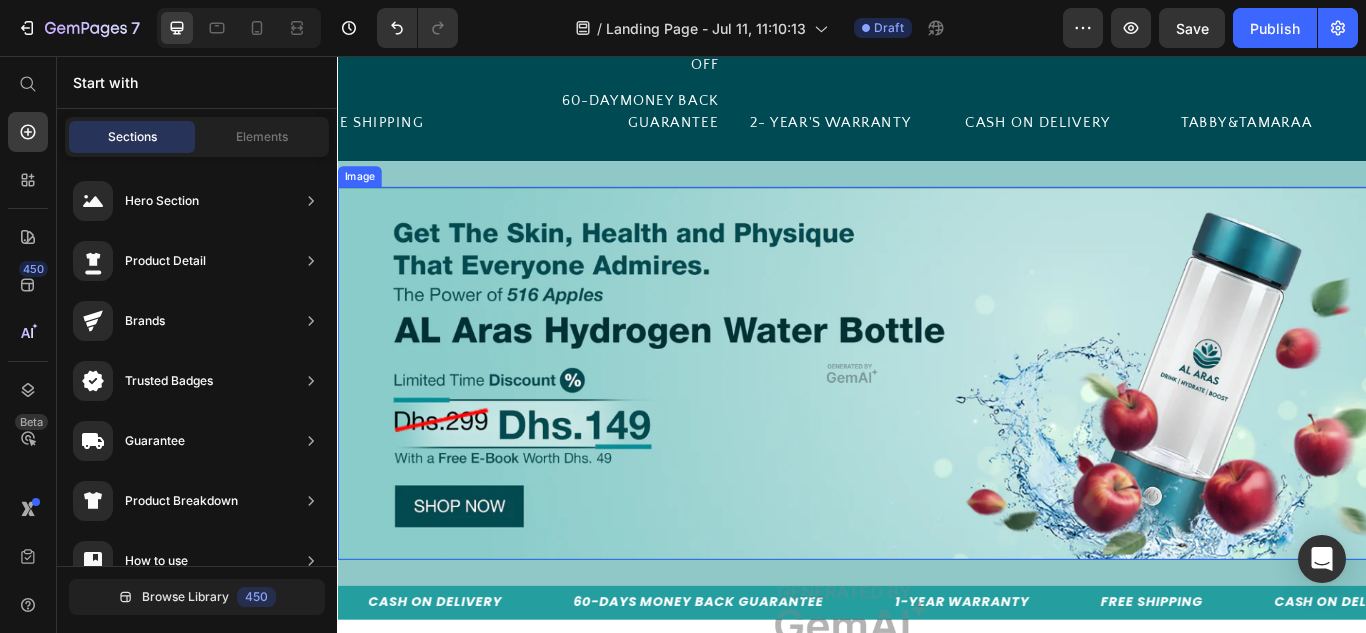 click at bounding box center [937, 426] 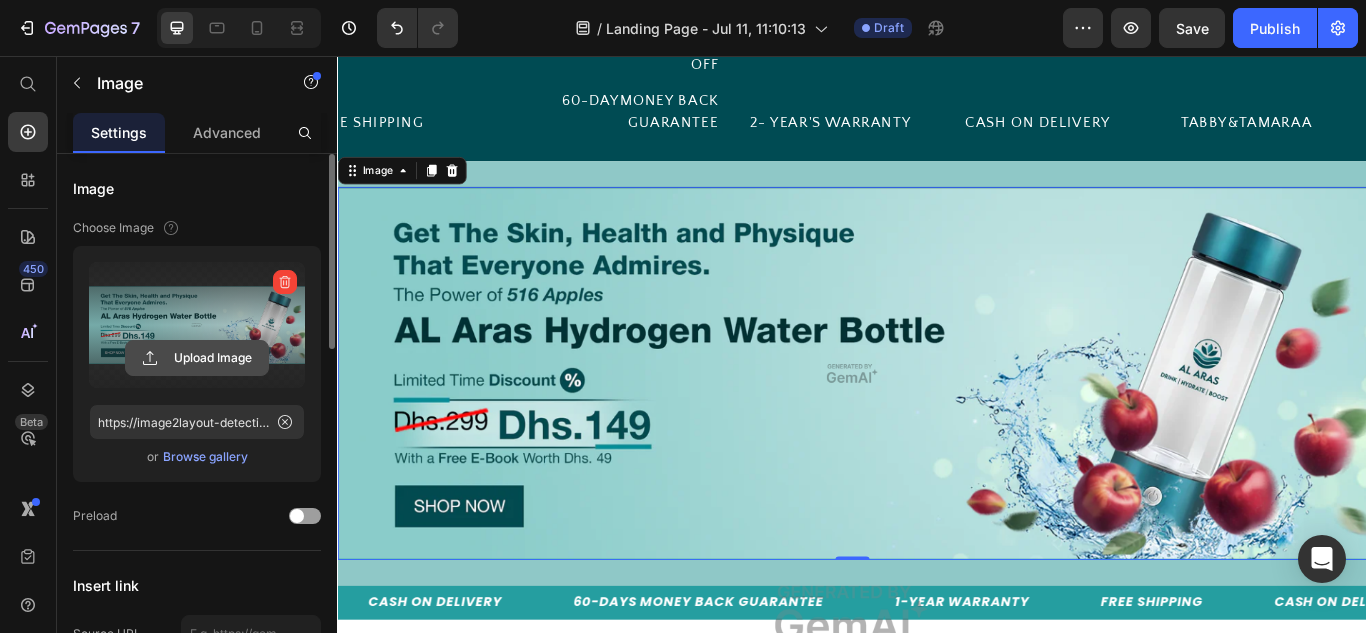 click 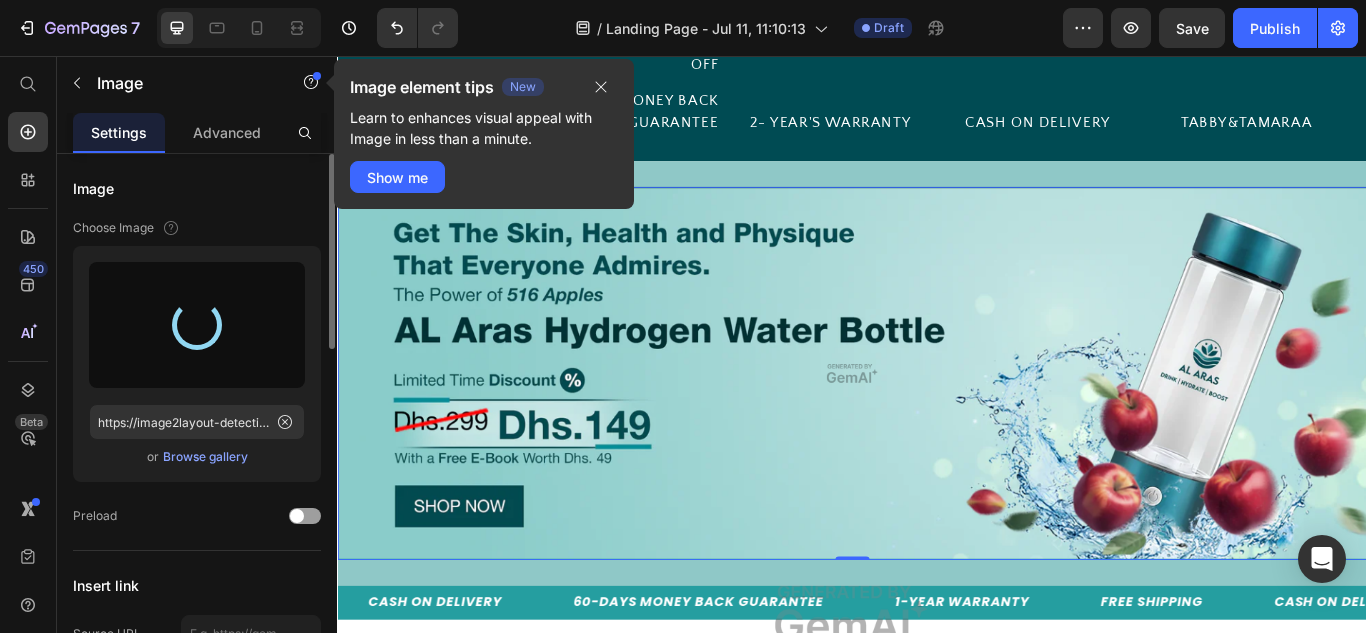 type on "https://cdn.shopify.com/s/files/1/0641/6079/2687/files/gempages_573069249833075828-67c9f085-0164-4680-a026-12a8ef06b6cf.png" 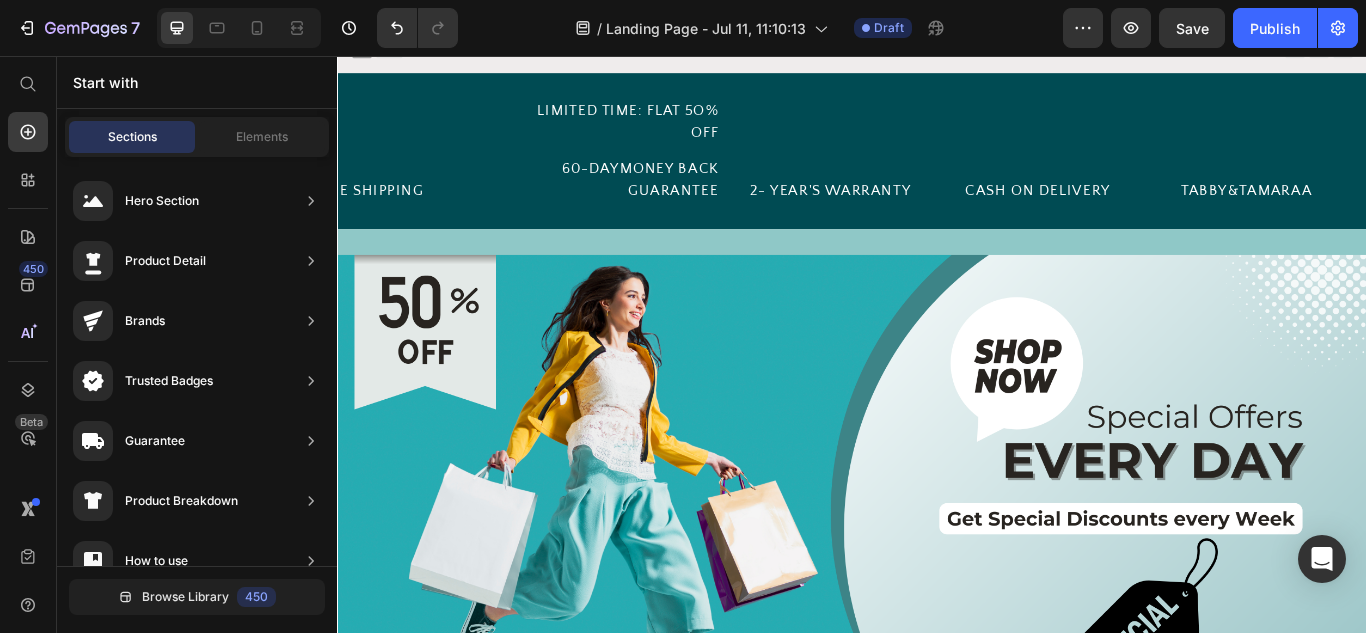 scroll, scrollTop: 0, scrollLeft: 0, axis: both 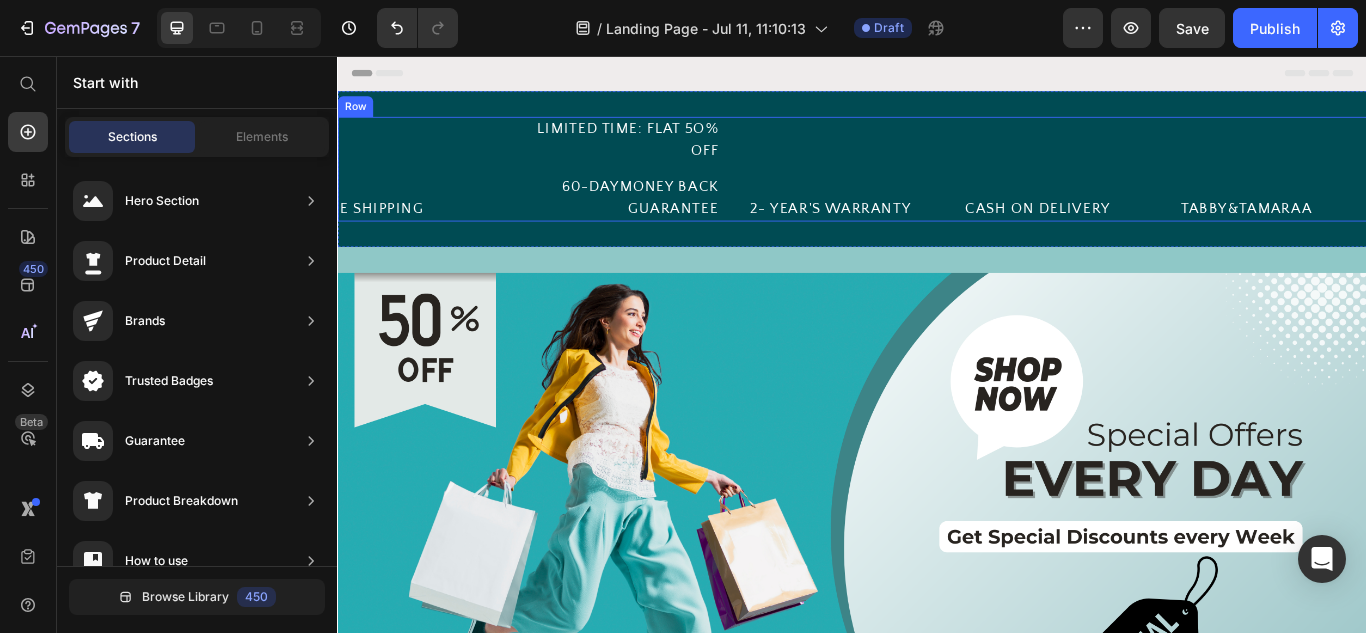 click on "E SHIPPING Text Block" at bounding box center [434, 188] 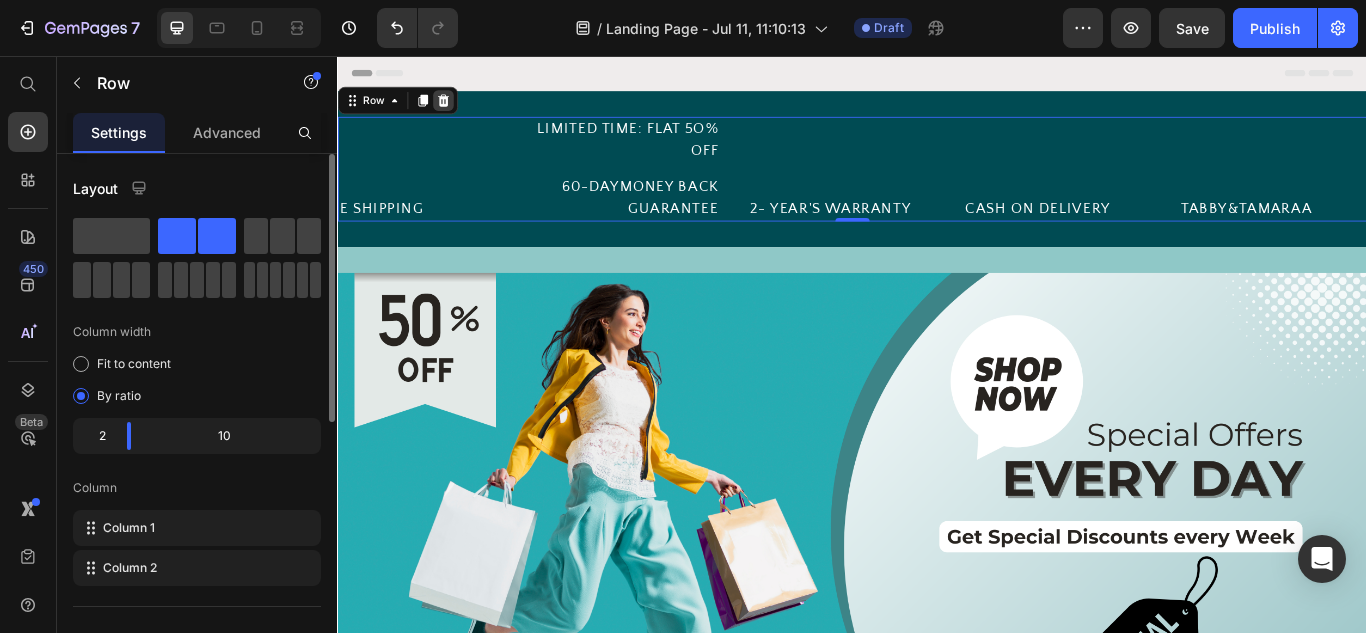 click 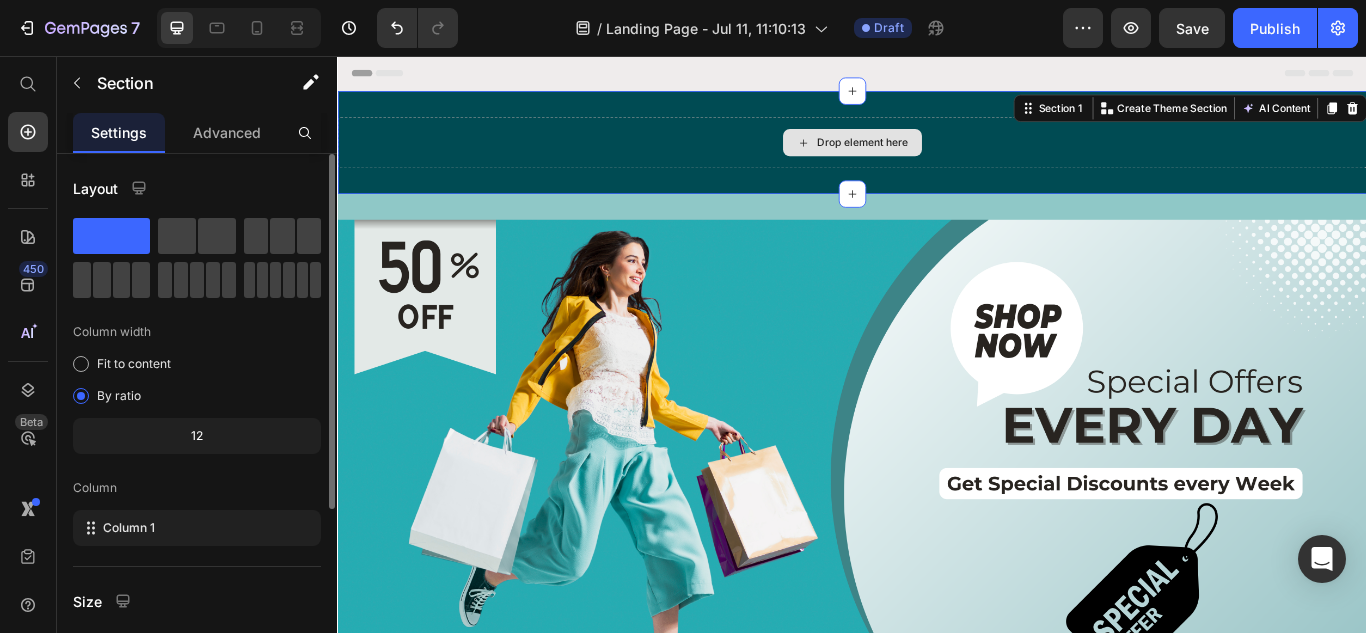click on "Drop element here" at bounding box center [937, 157] 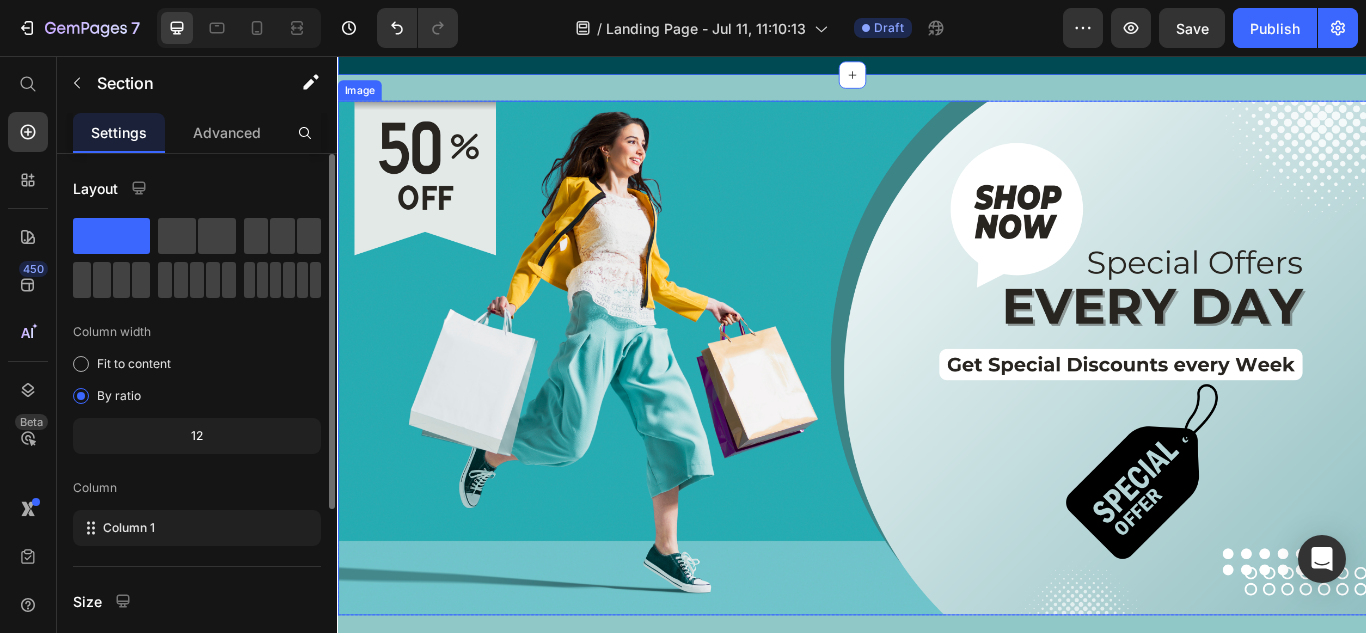 scroll, scrollTop: 0, scrollLeft: 0, axis: both 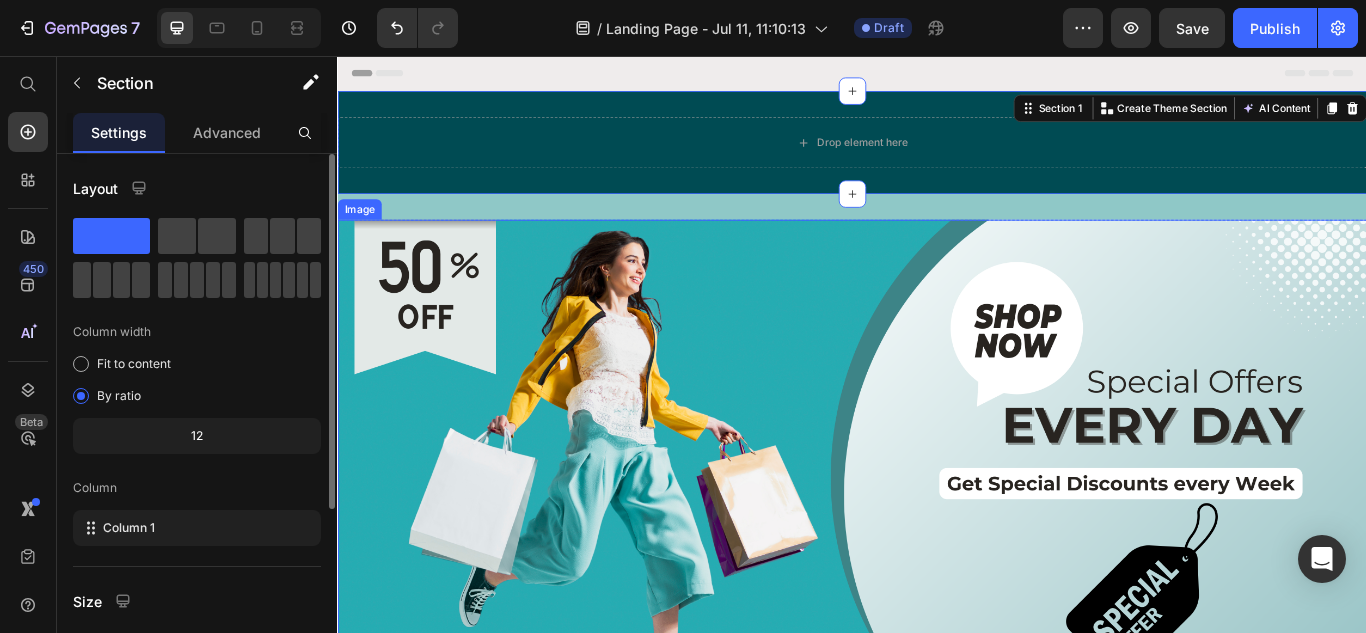 click at bounding box center (937, 547) 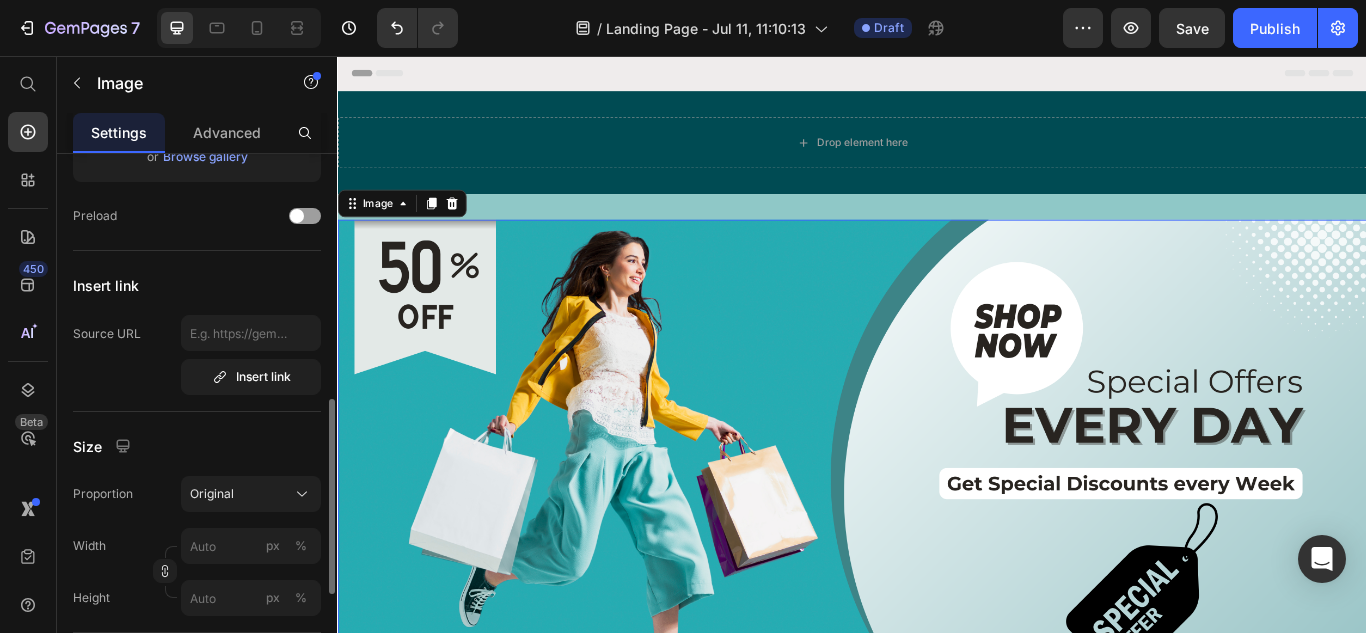 scroll, scrollTop: 400, scrollLeft: 0, axis: vertical 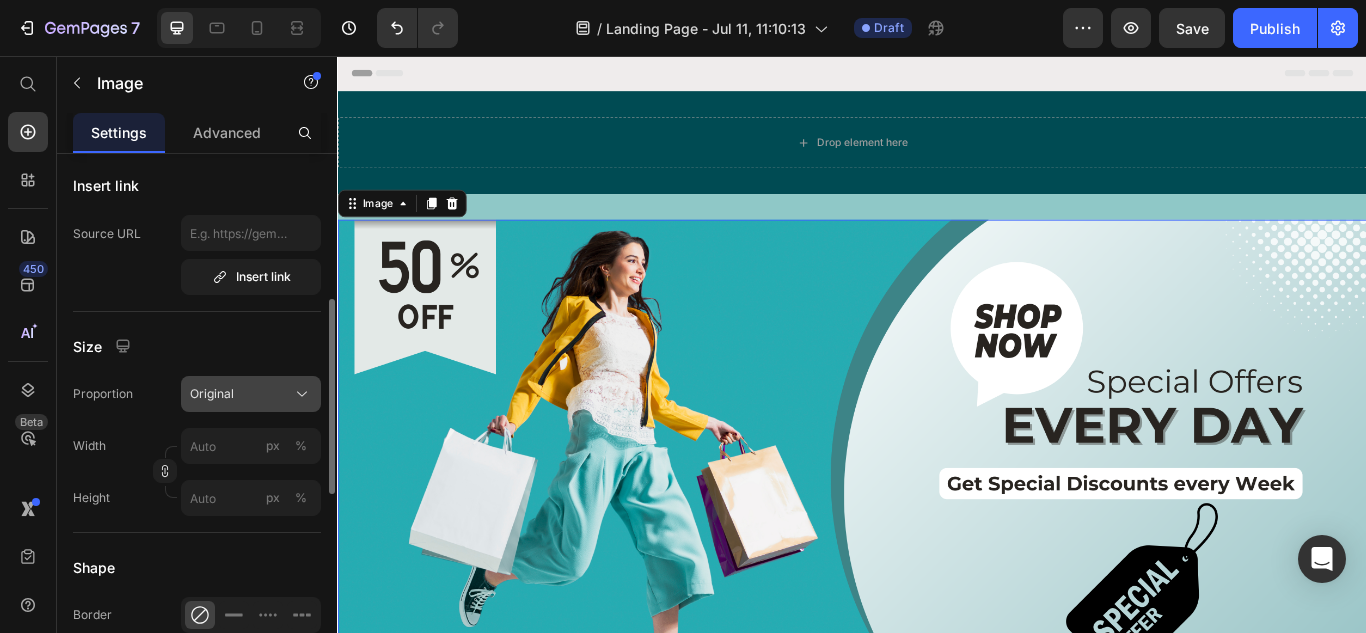 click 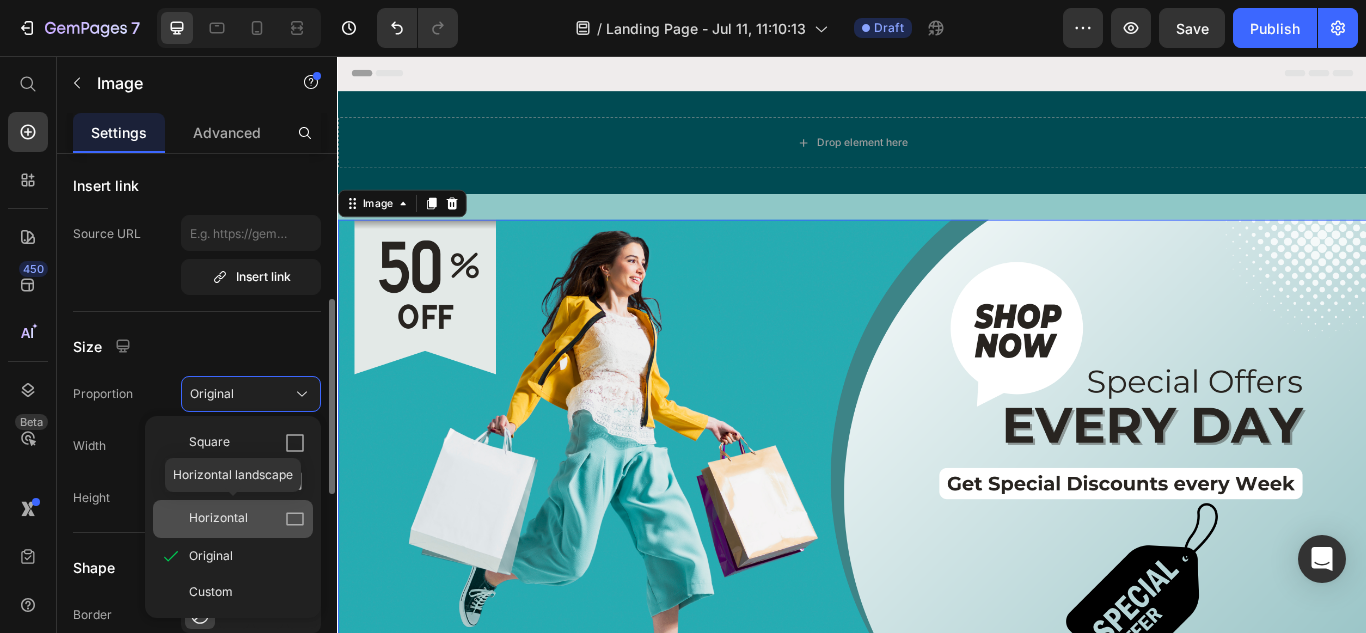 click on "Horizontal" at bounding box center (218, 519) 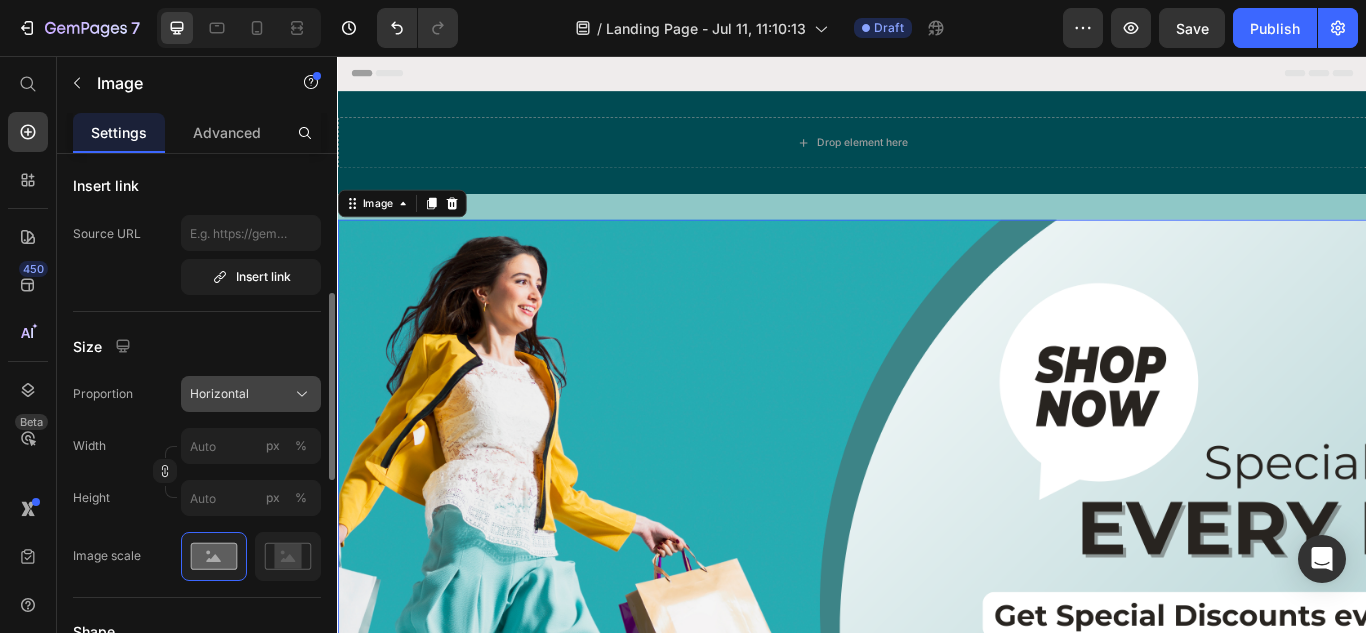 click 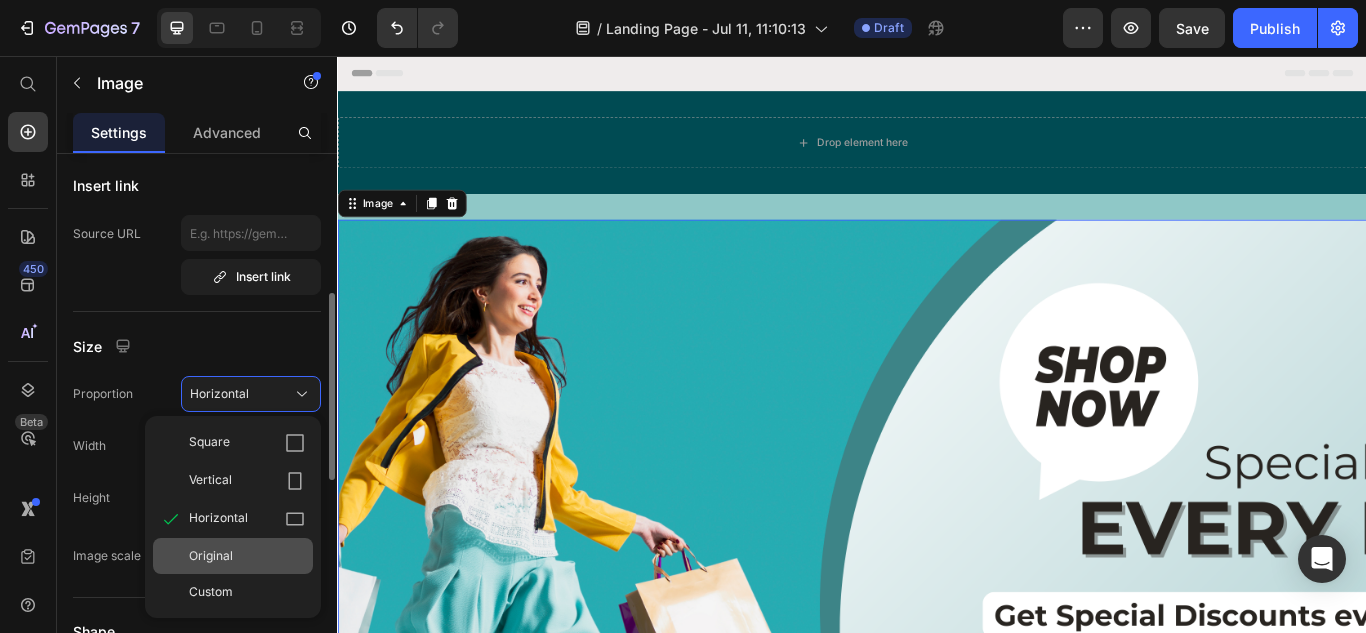 click on "Original" at bounding box center [211, 556] 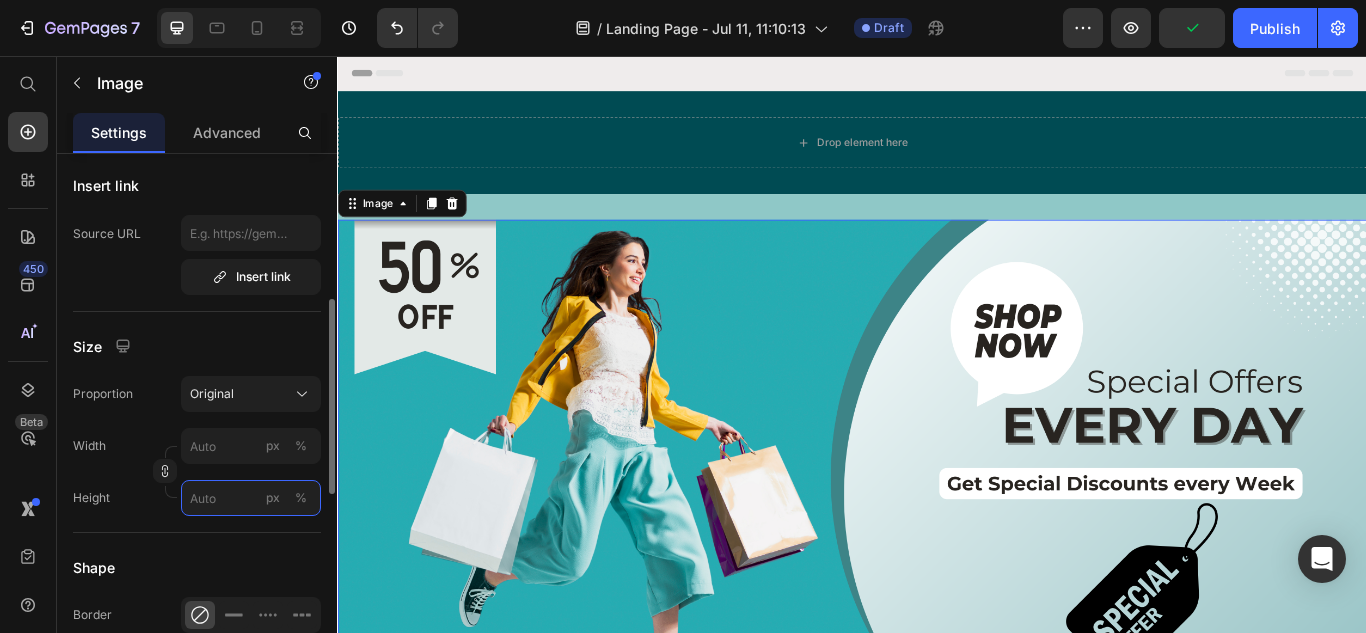 click on "px %" at bounding box center (251, 498) 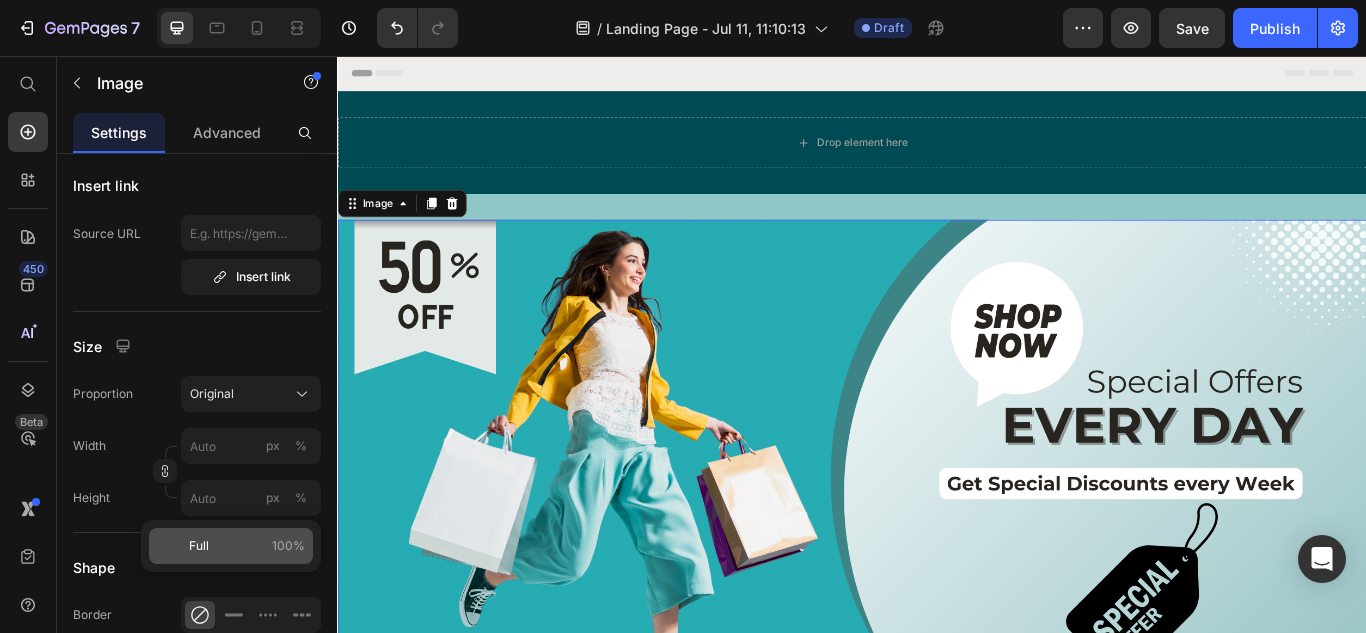 click on "Full" at bounding box center (199, 546) 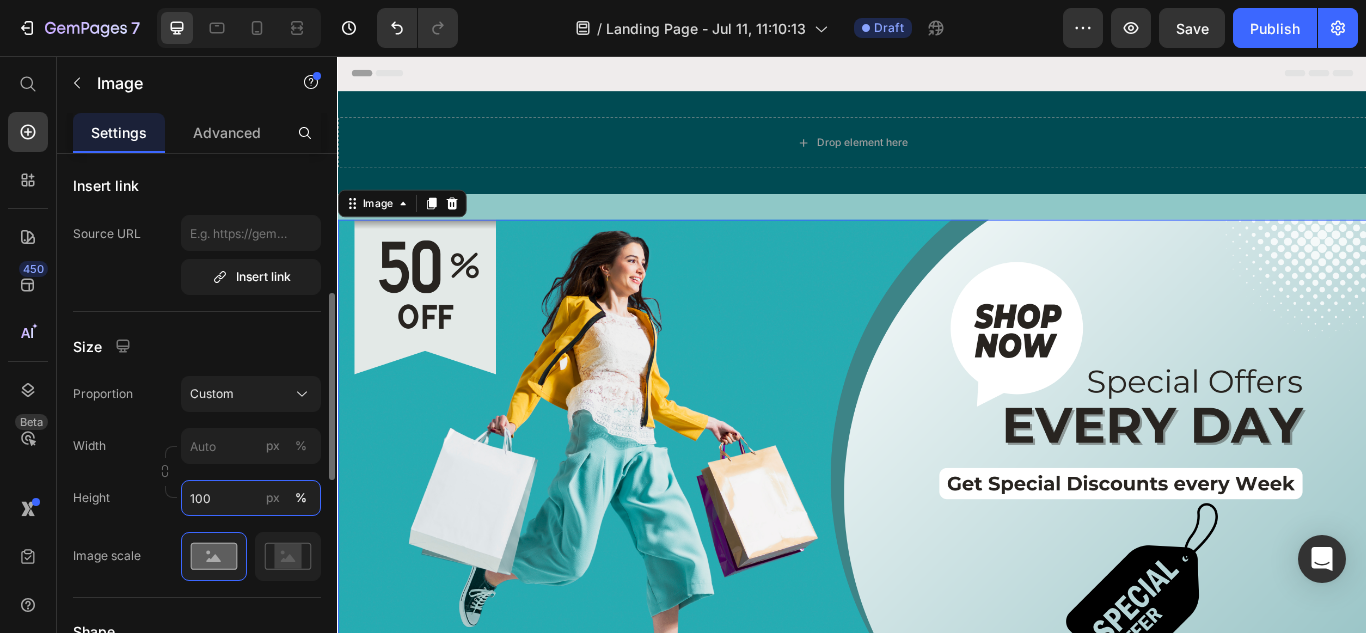 click on "100" at bounding box center [251, 498] 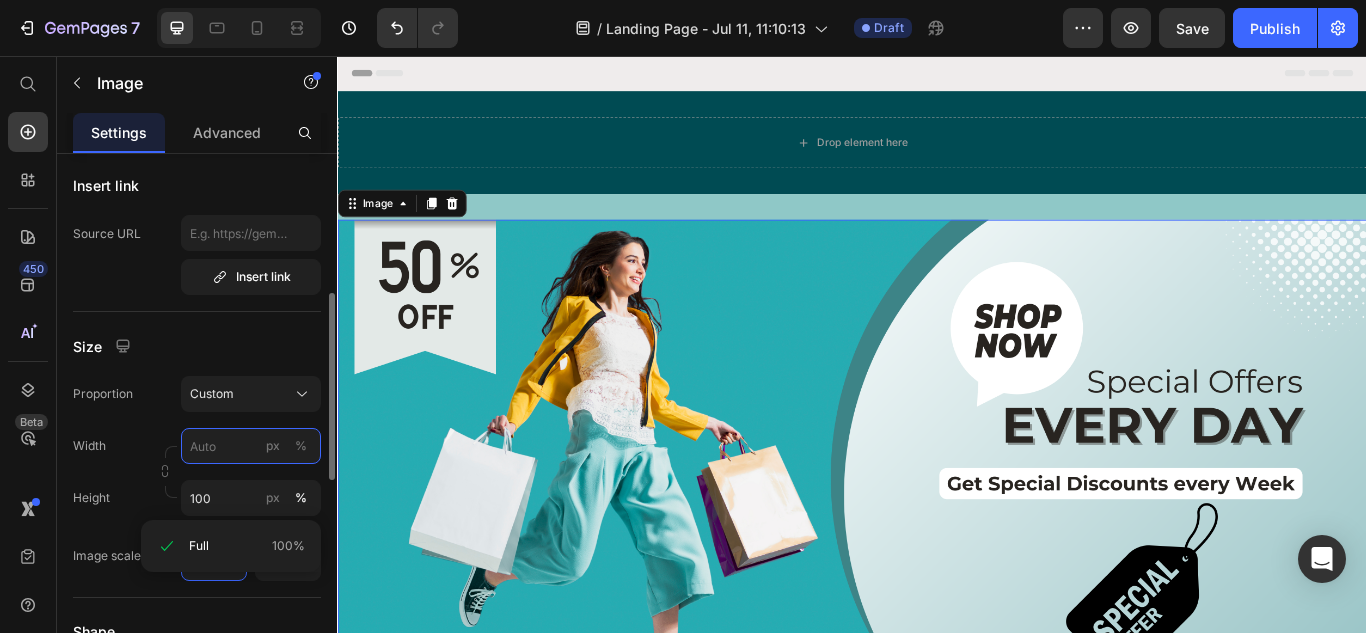 click on "px %" at bounding box center (251, 446) 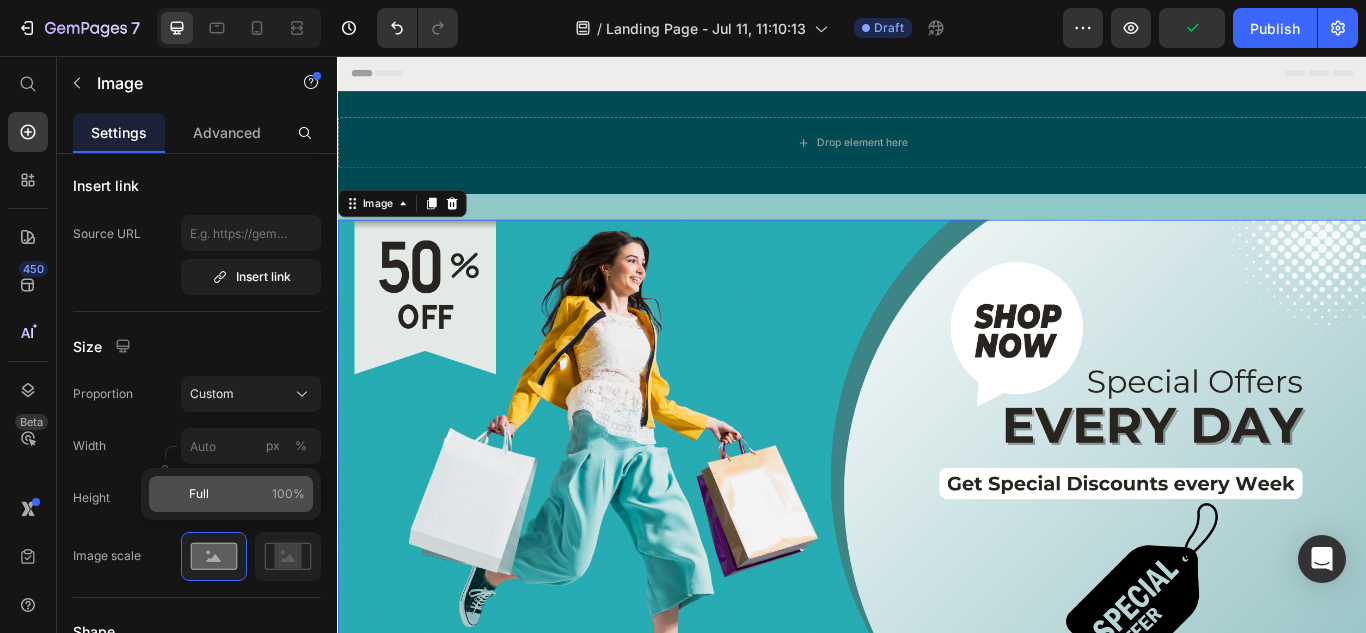 click on "Full 100%" at bounding box center [247, 494] 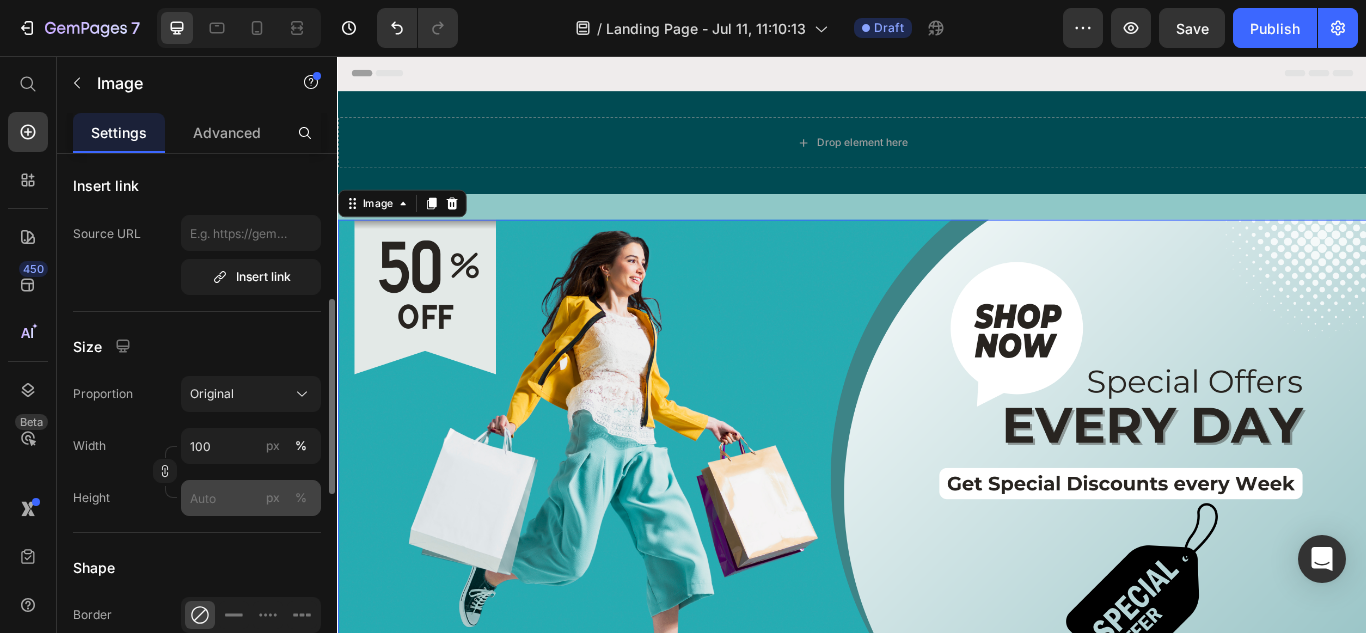 click on "%" 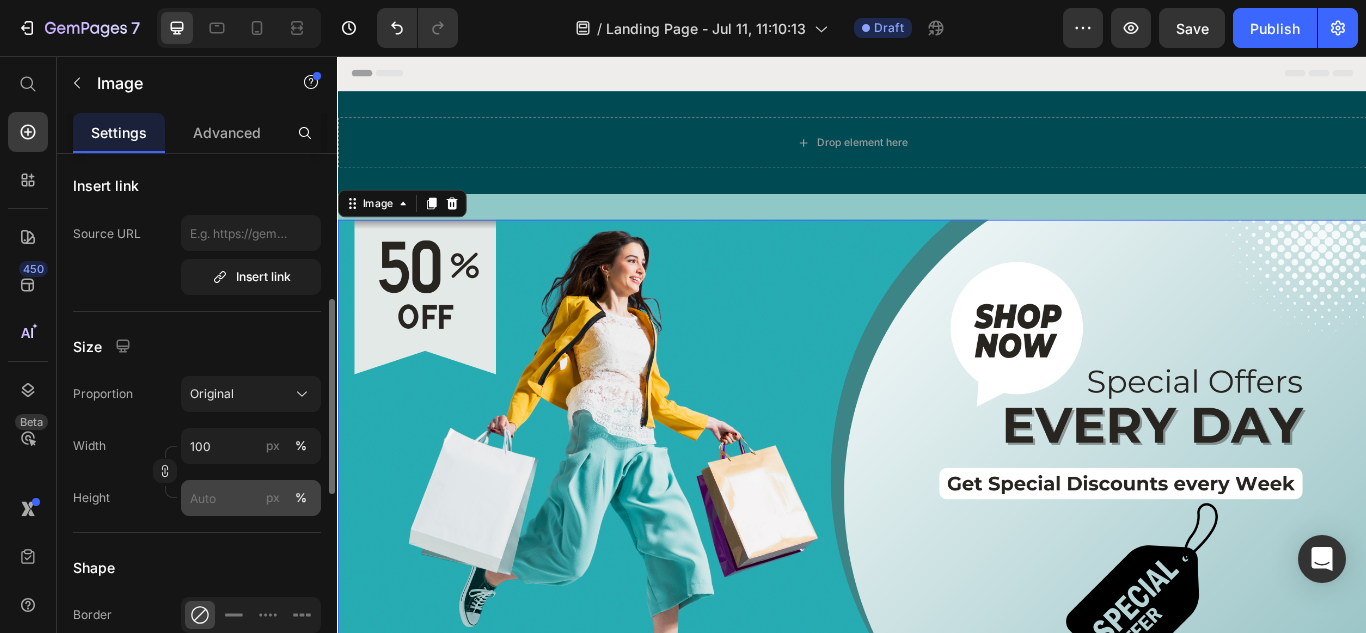 click on "px" at bounding box center (273, 498) 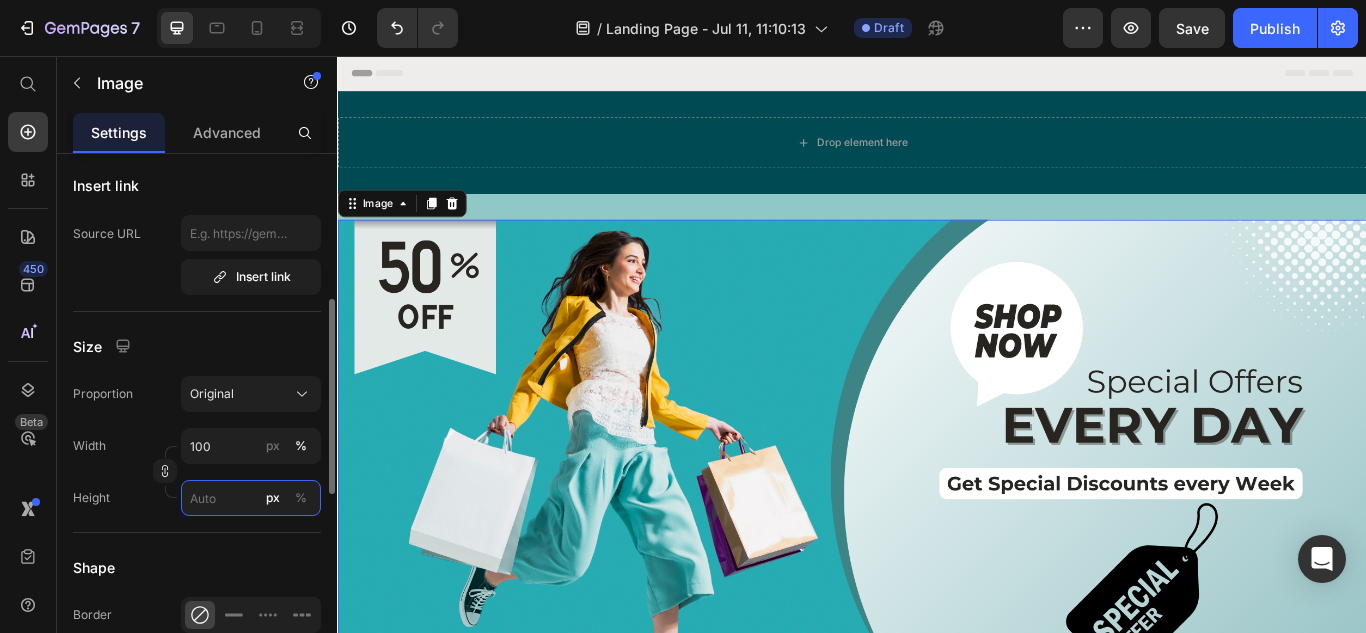 click on "px %" at bounding box center (251, 498) 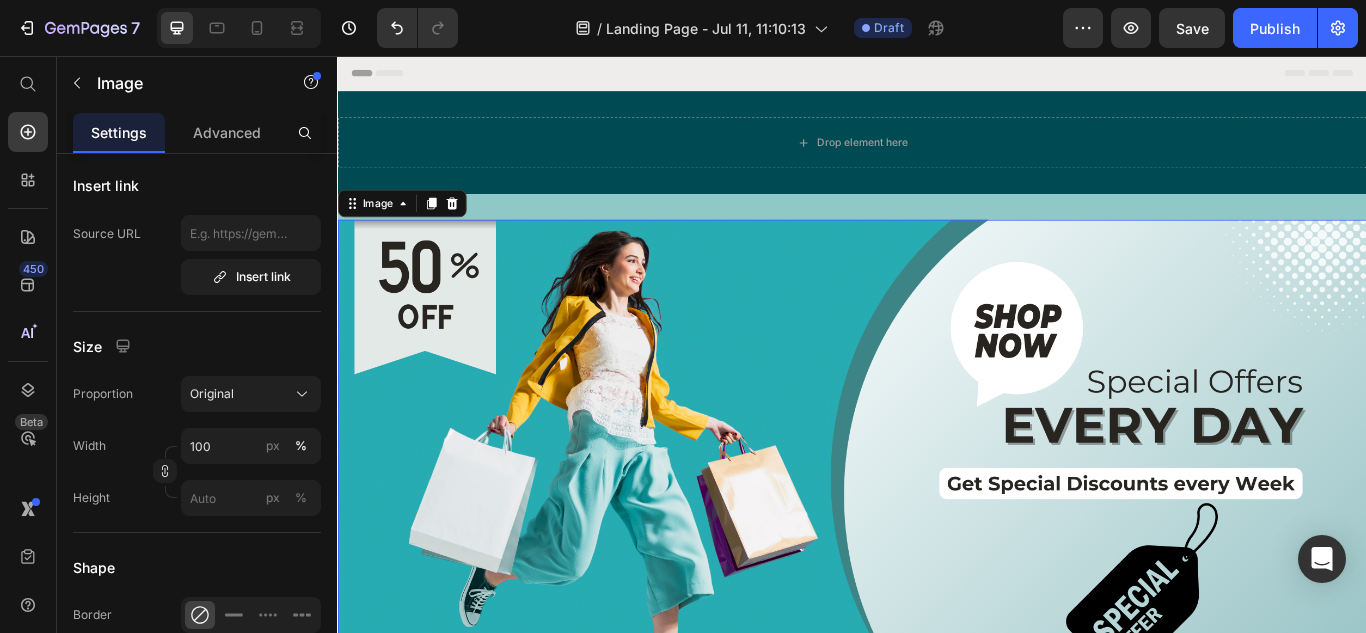 click at bounding box center [937, 547] 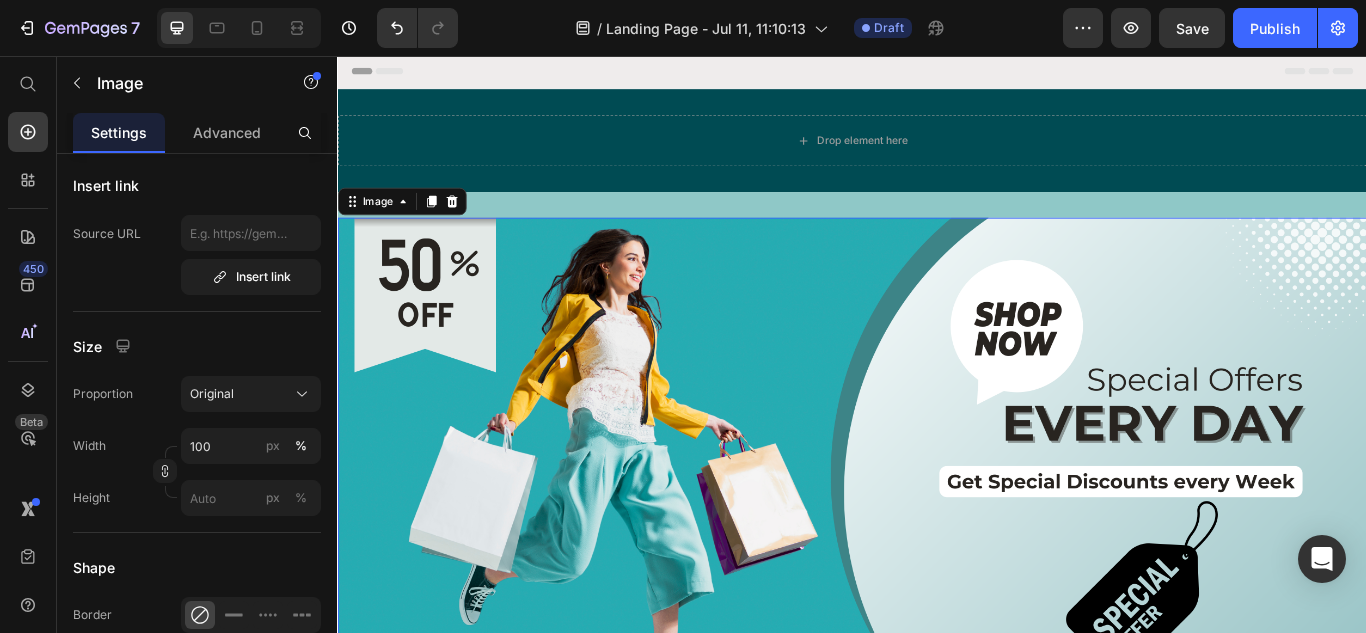 scroll, scrollTop: 0, scrollLeft: 0, axis: both 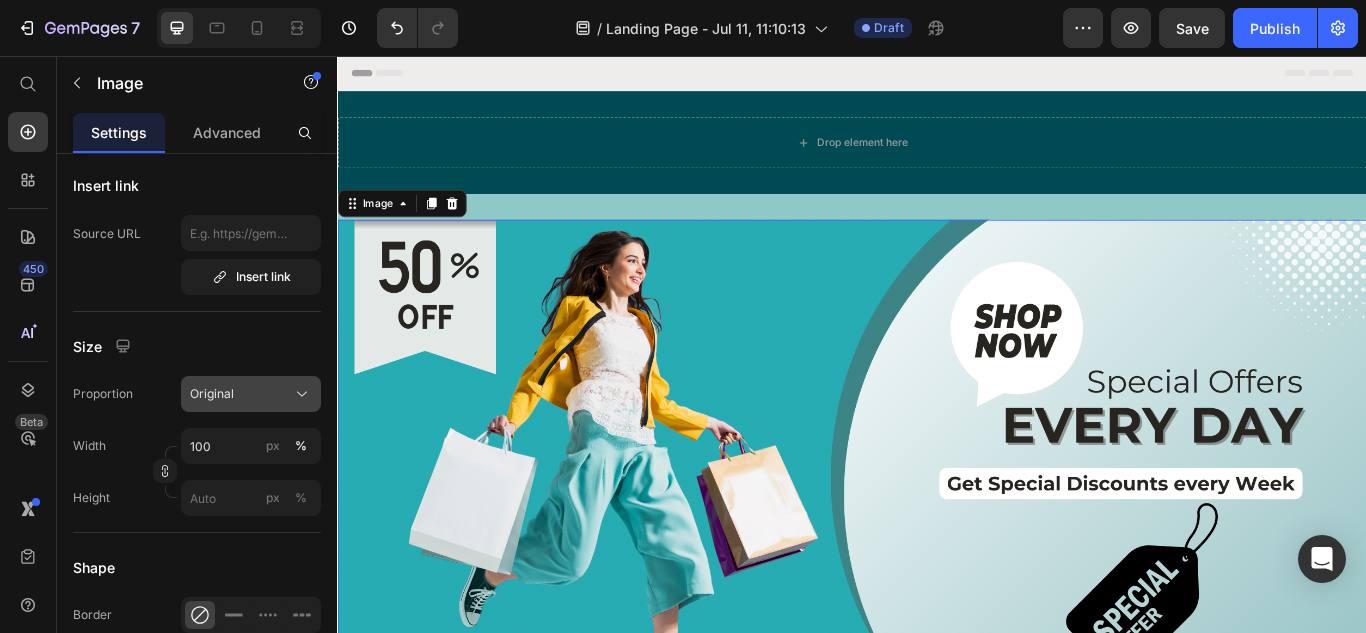 click 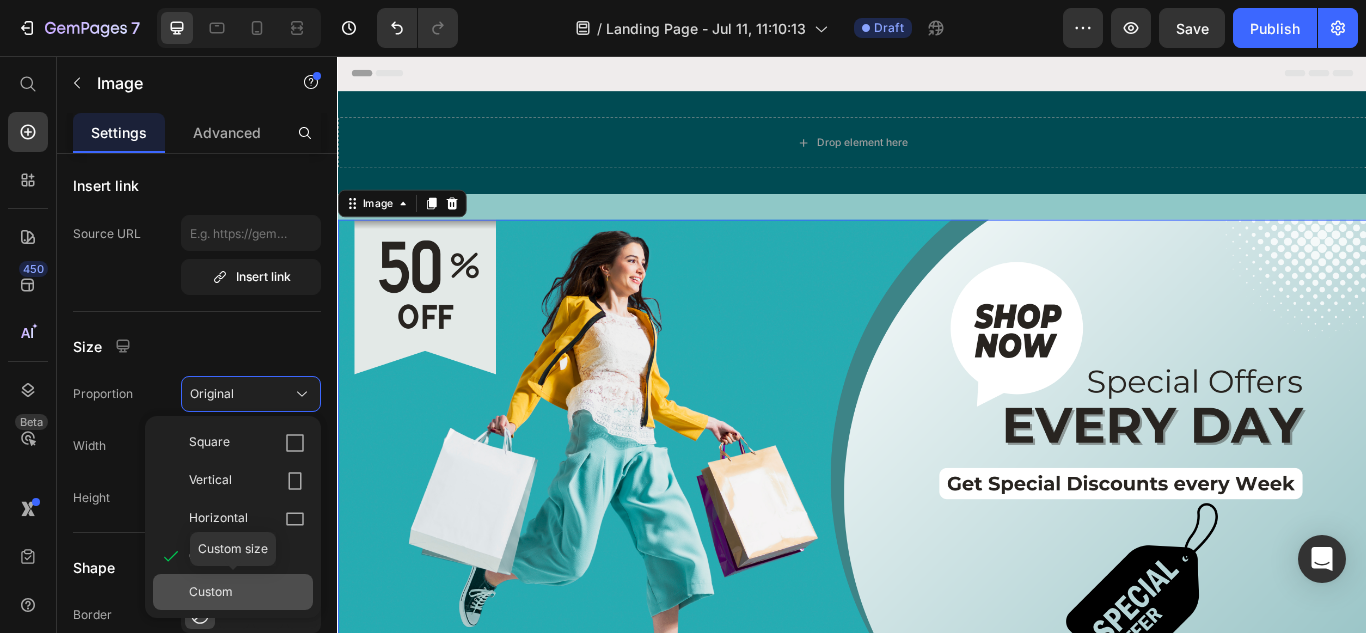 click on "Custom" at bounding box center [211, 592] 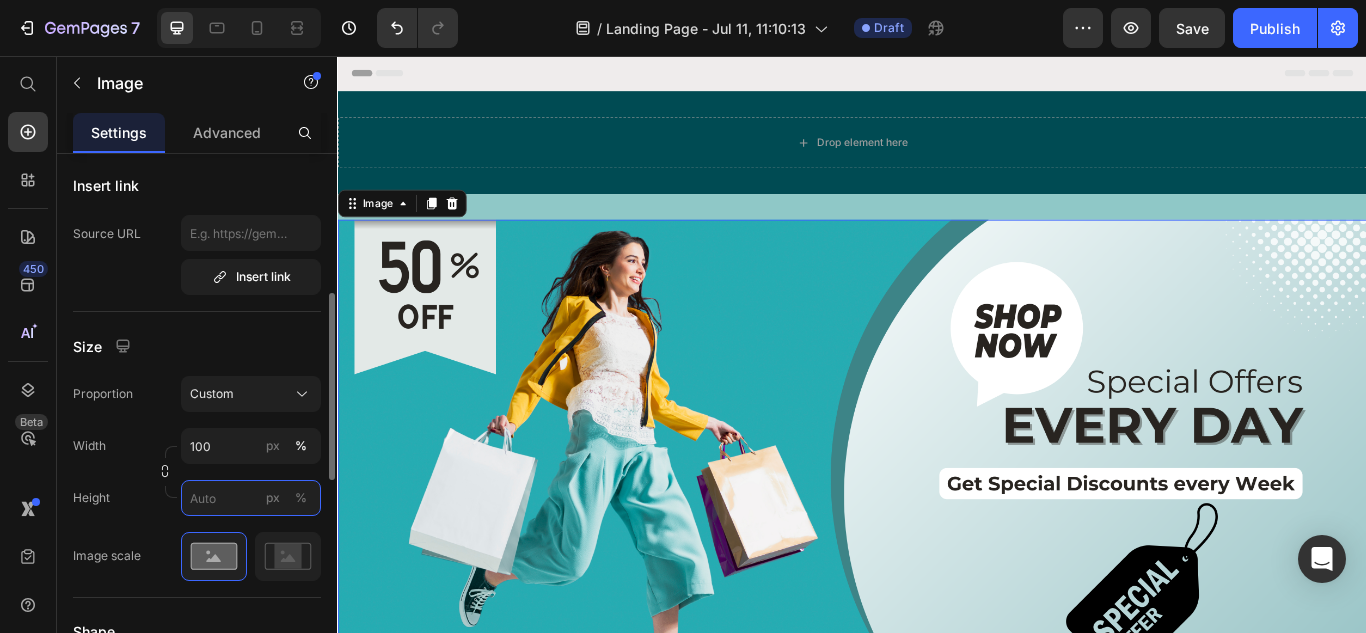 click on "px %" at bounding box center [251, 498] 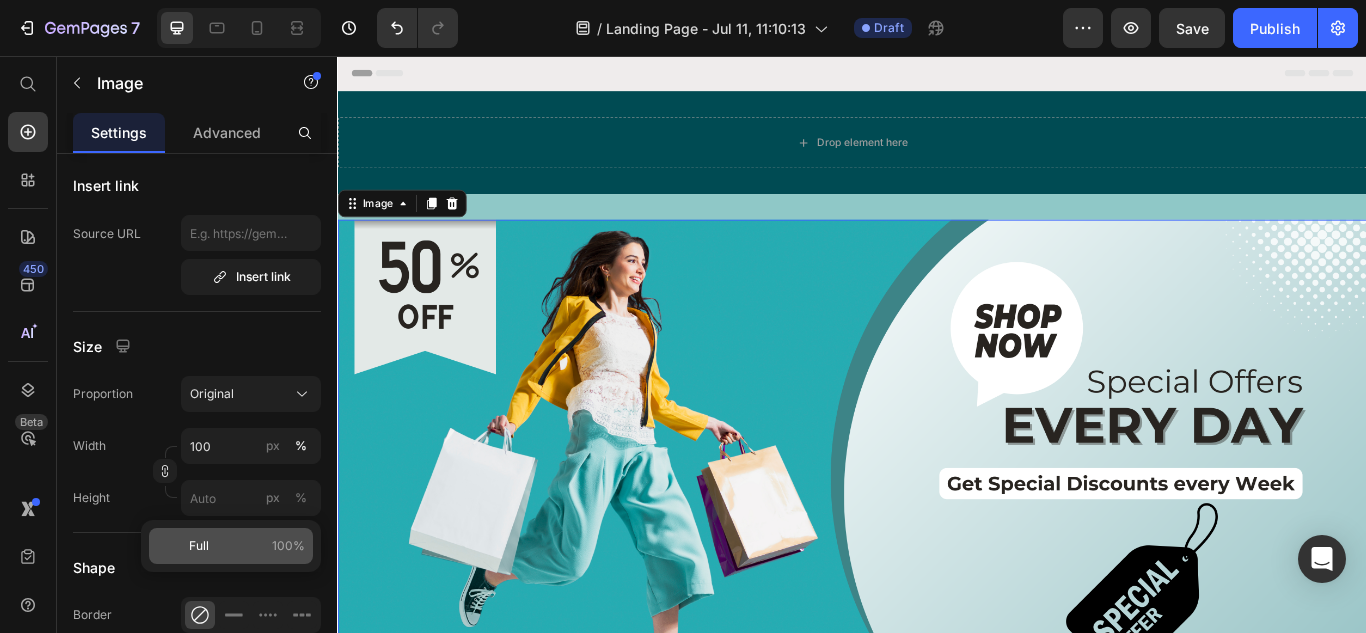 click on "Full 100%" at bounding box center [247, 546] 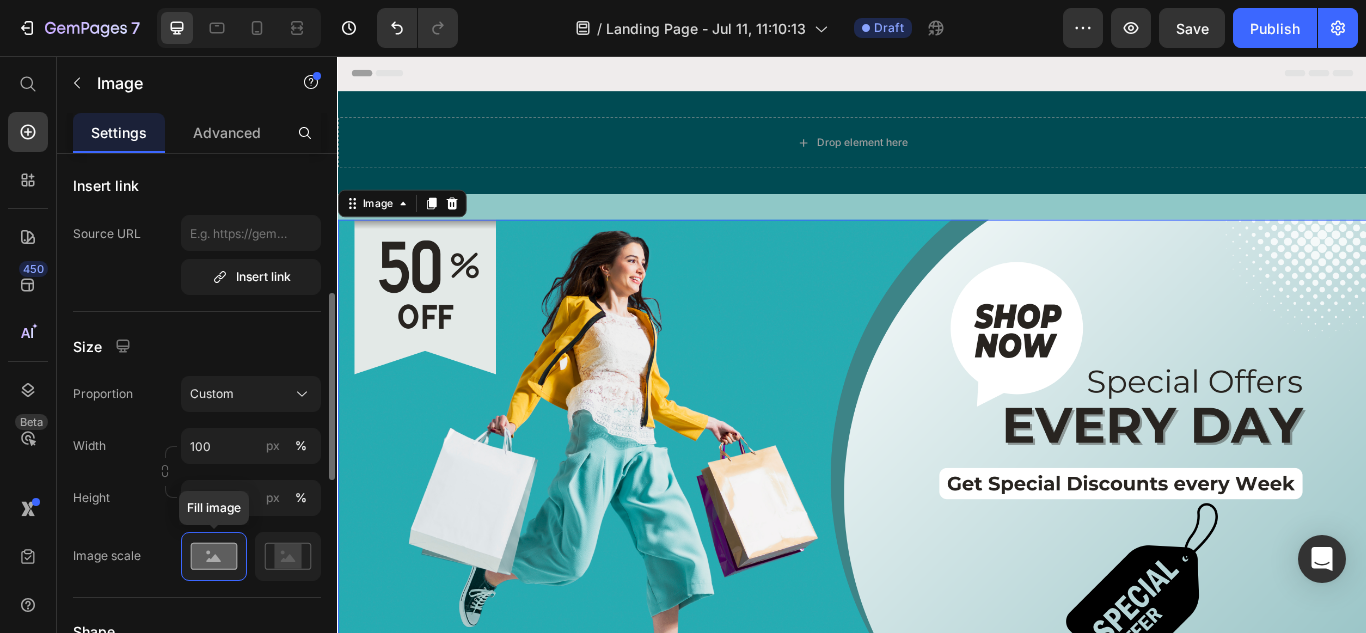 click 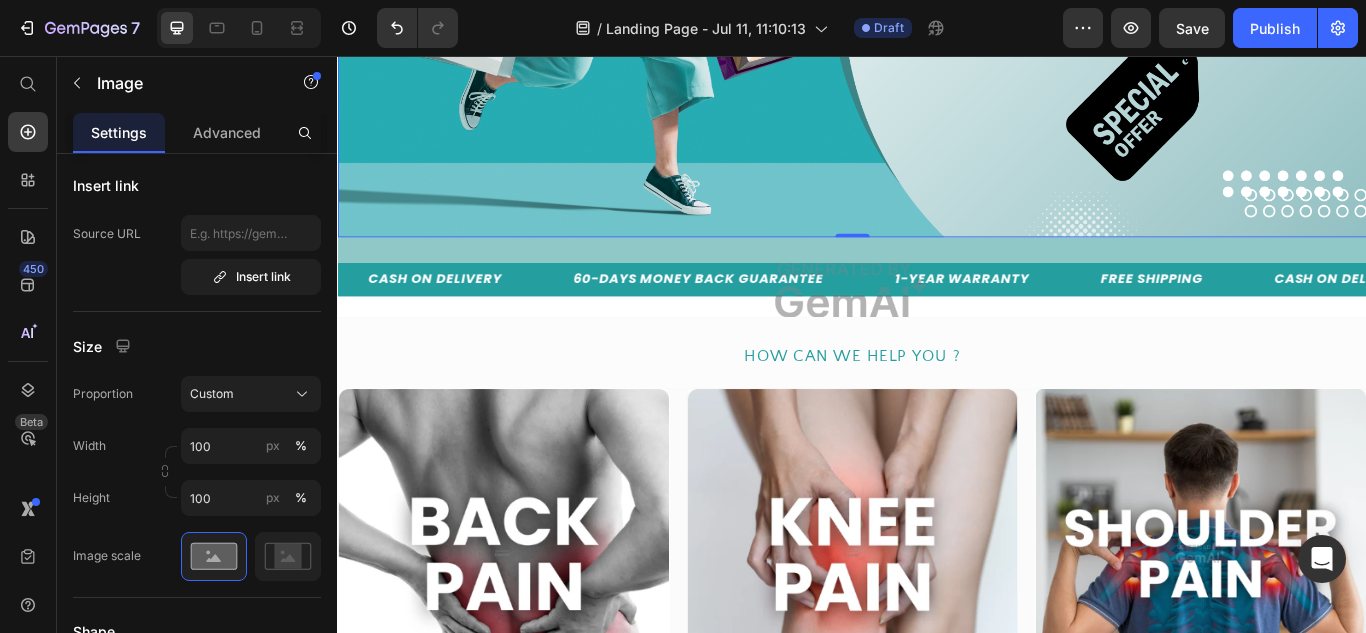scroll, scrollTop: 600, scrollLeft: 0, axis: vertical 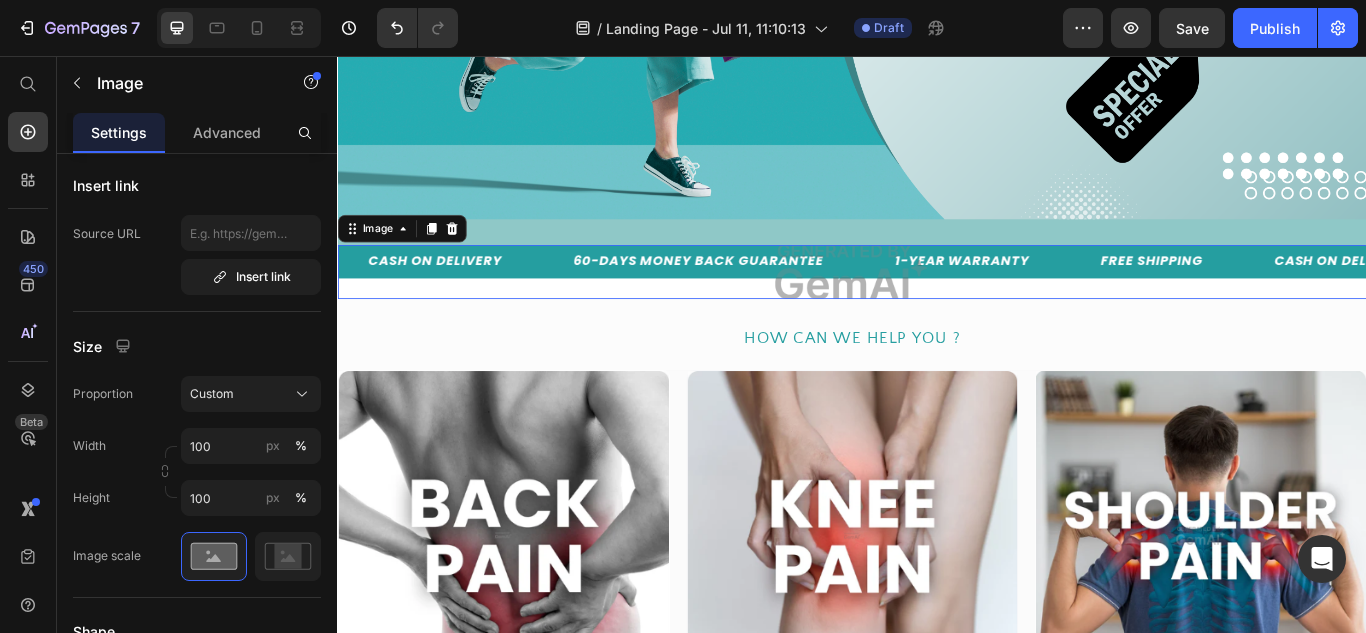click at bounding box center (937, 308) 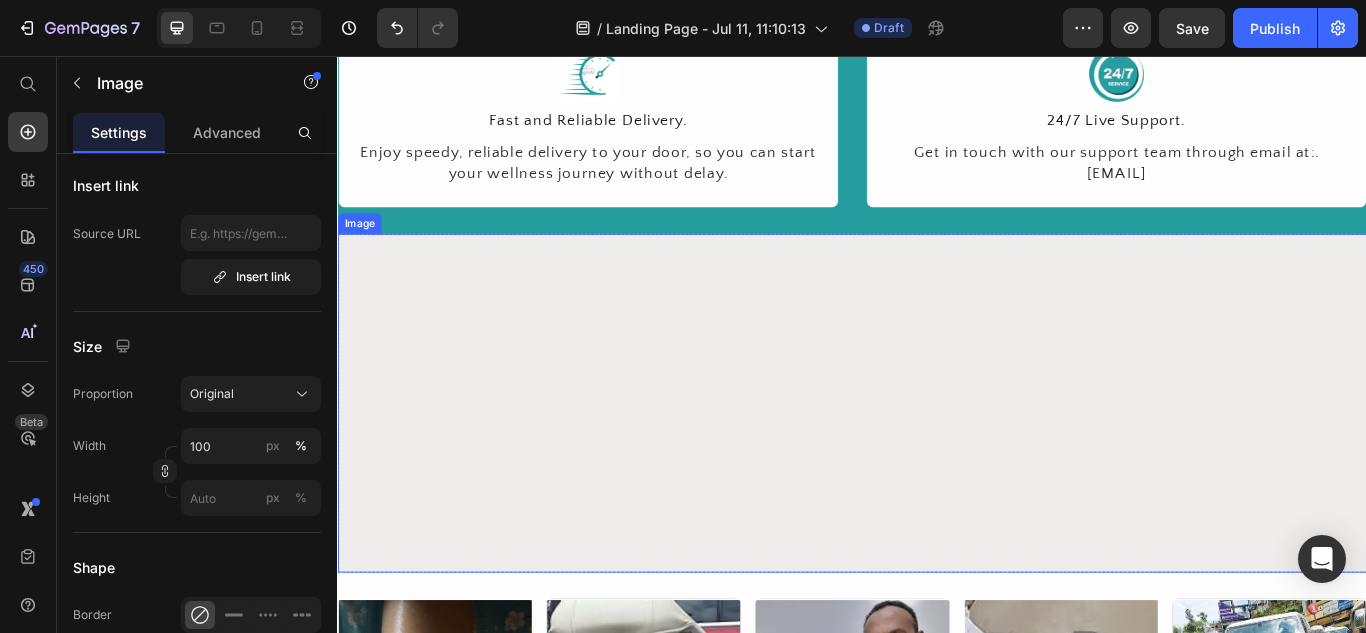 scroll, scrollTop: 2259, scrollLeft: 0, axis: vertical 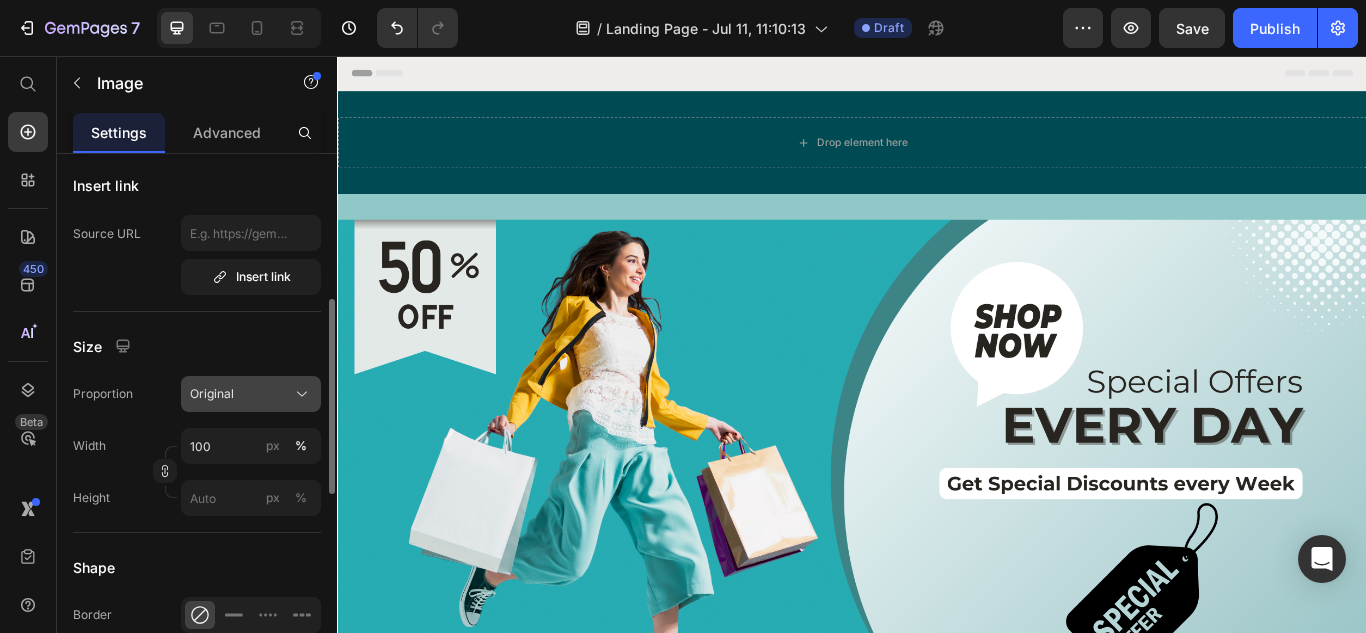 click 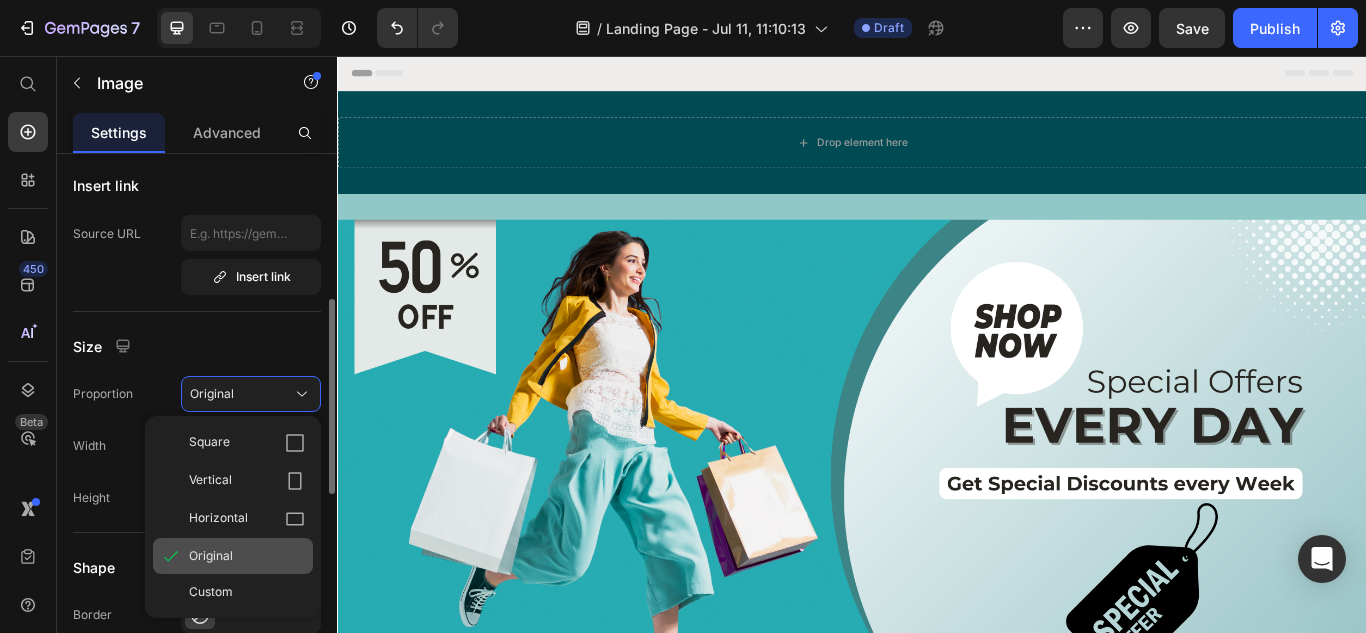 click on "Original" at bounding box center (211, 556) 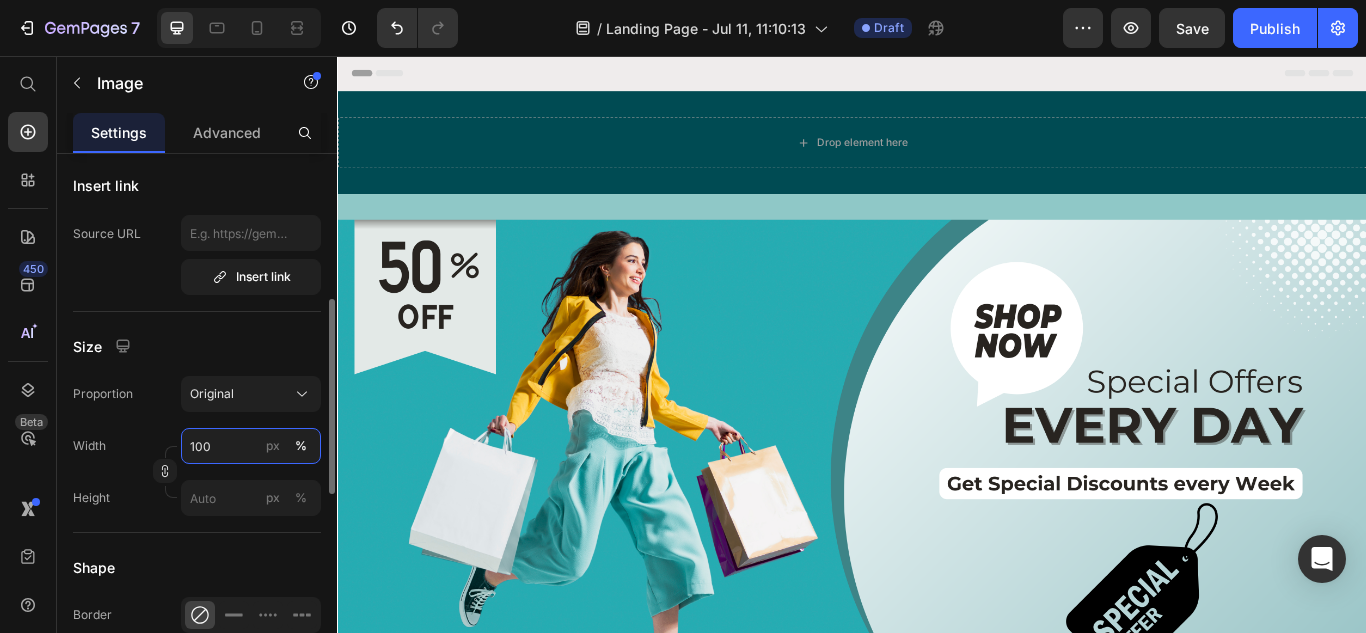 click on "100" at bounding box center (251, 446) 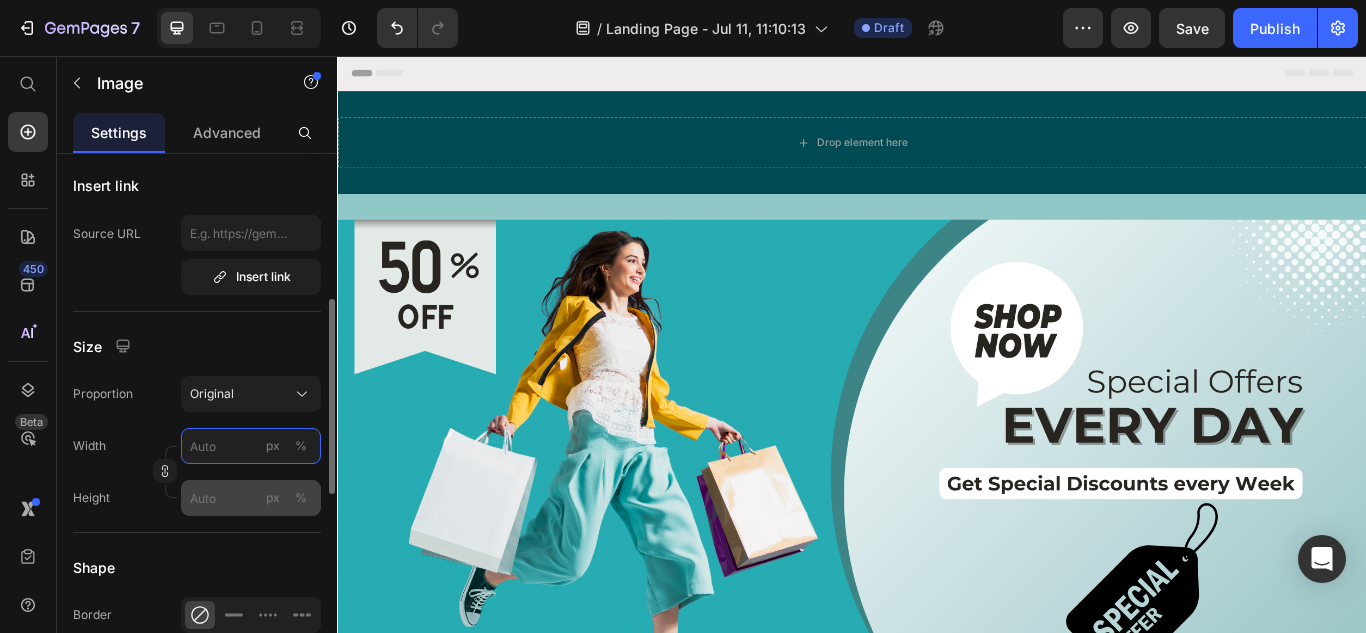 type 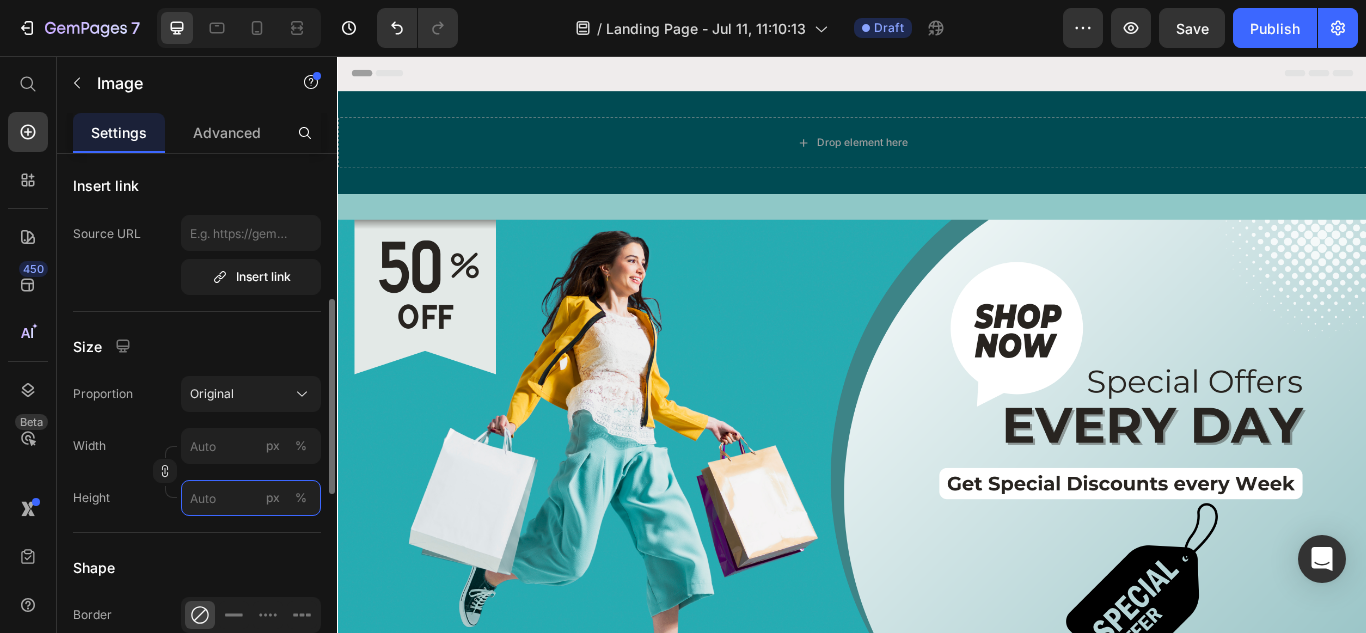 click on "px %" at bounding box center [251, 498] 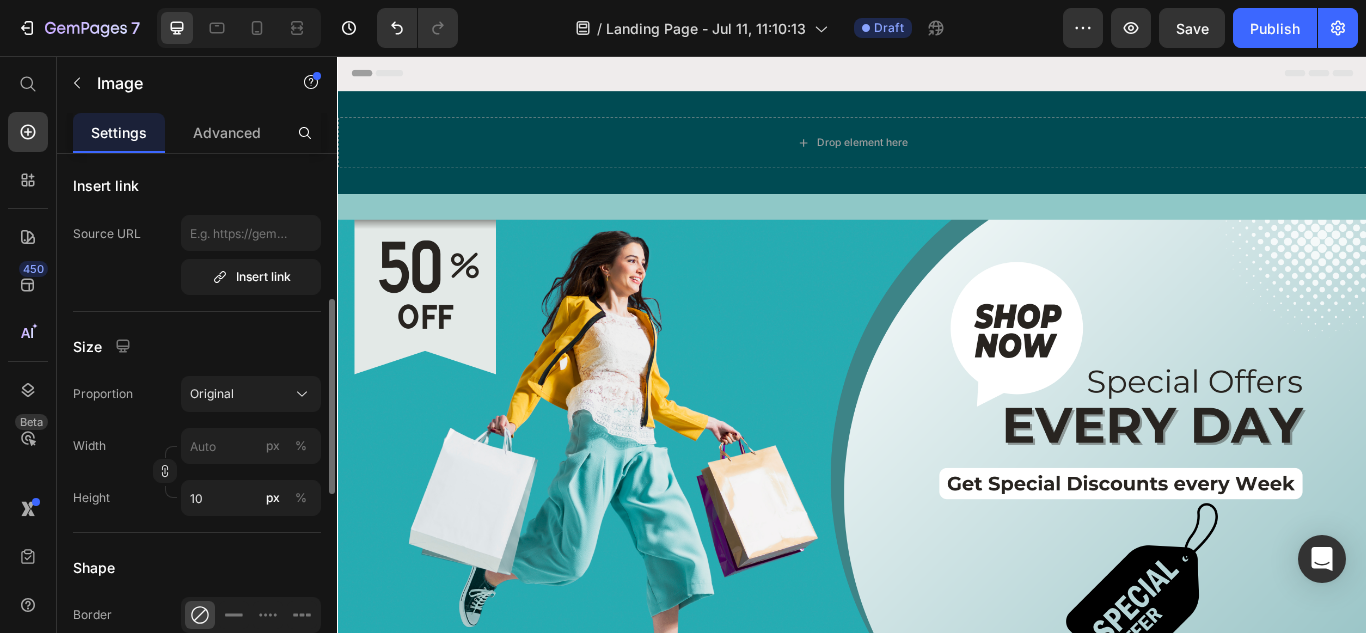 click on "Size Proportion Original Width px % Height 10 px %" 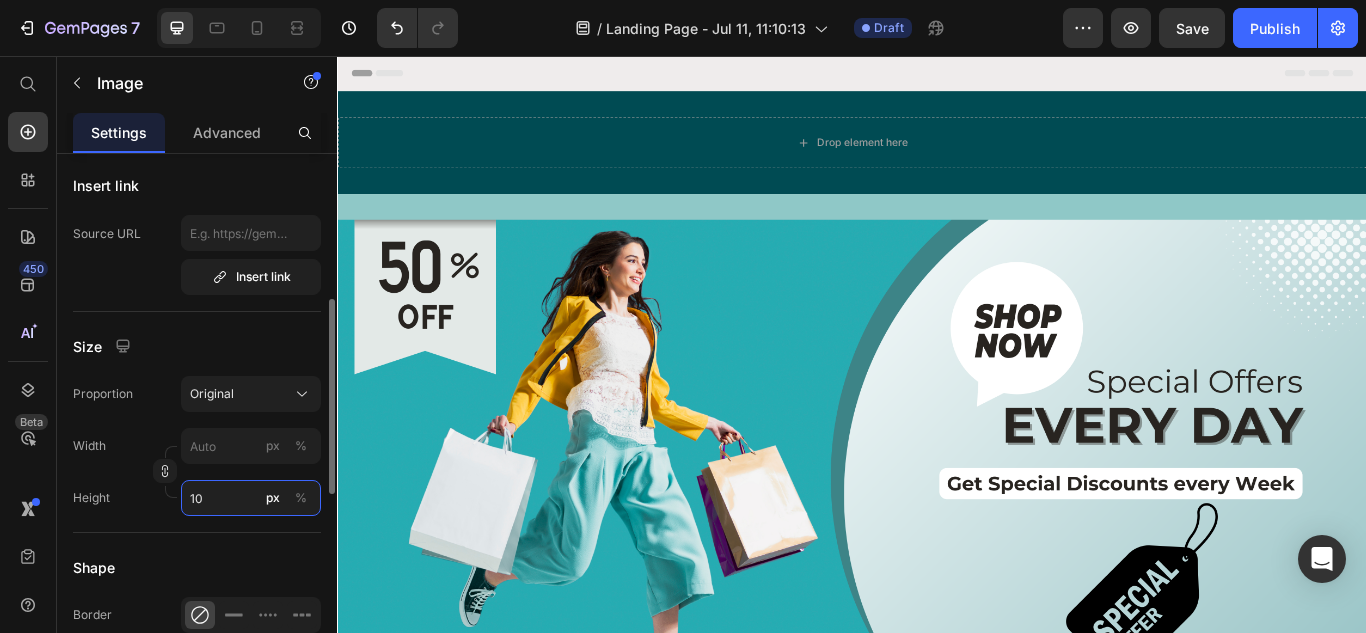click on "10" at bounding box center (251, 498) 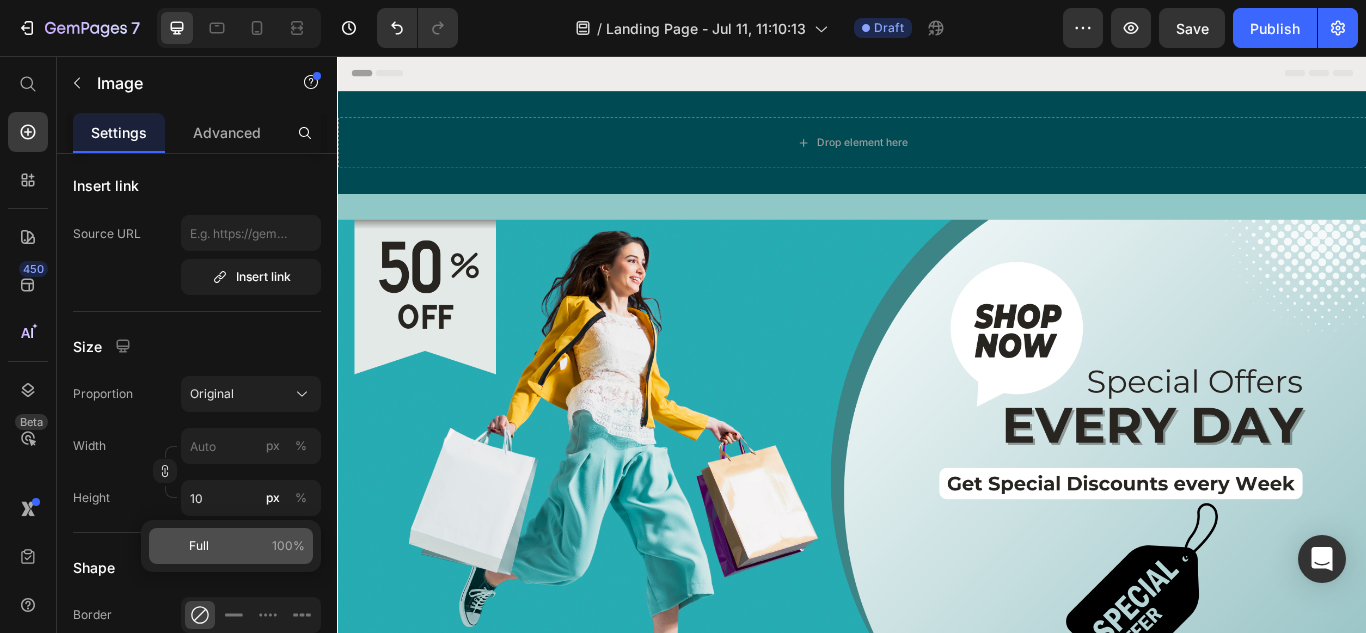 click on "Full 100%" 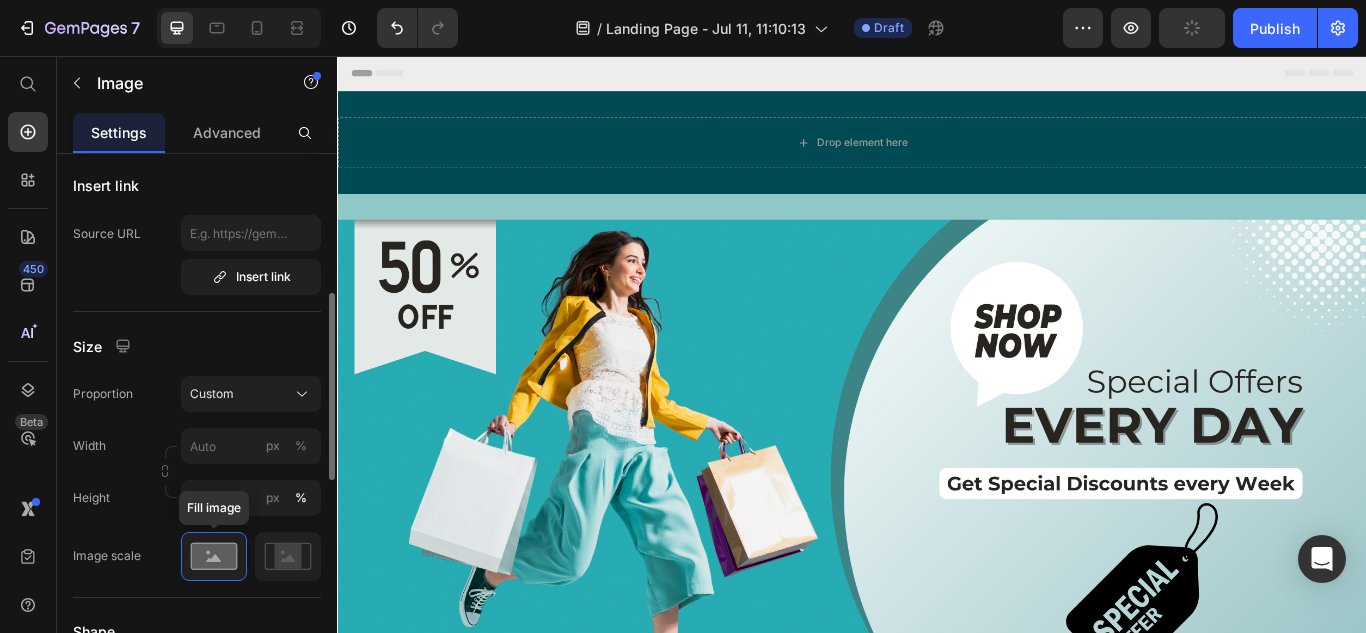 click 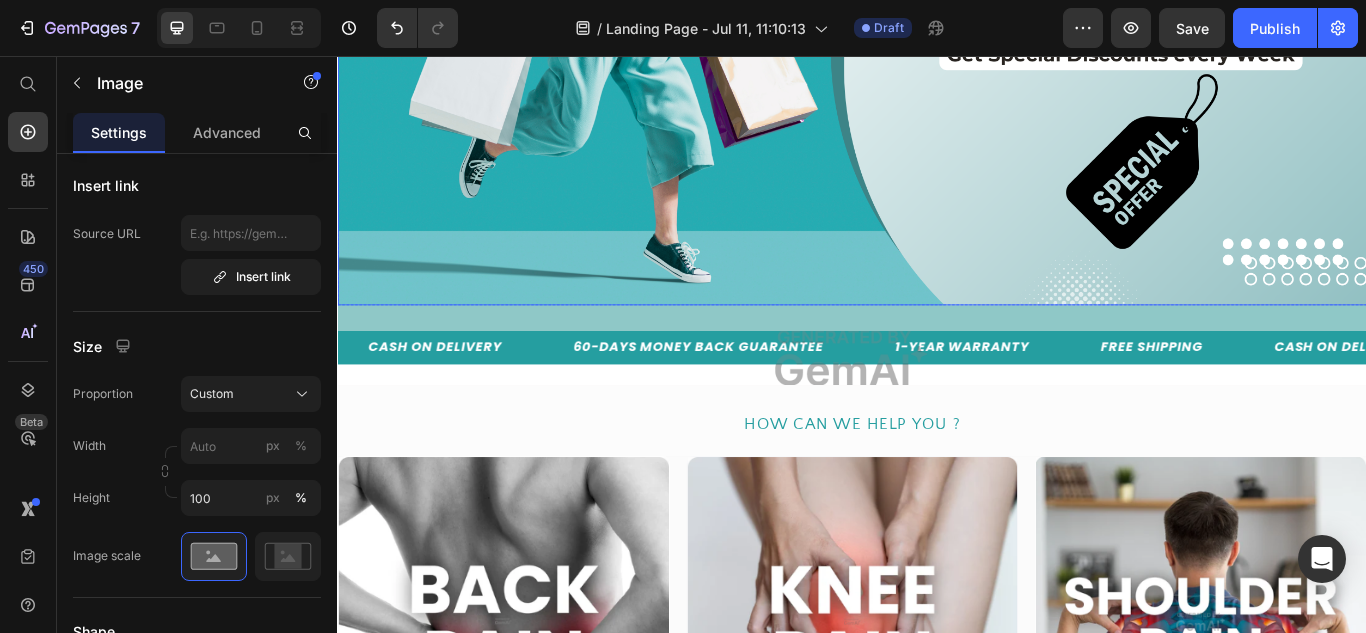 scroll, scrollTop: 600, scrollLeft: 0, axis: vertical 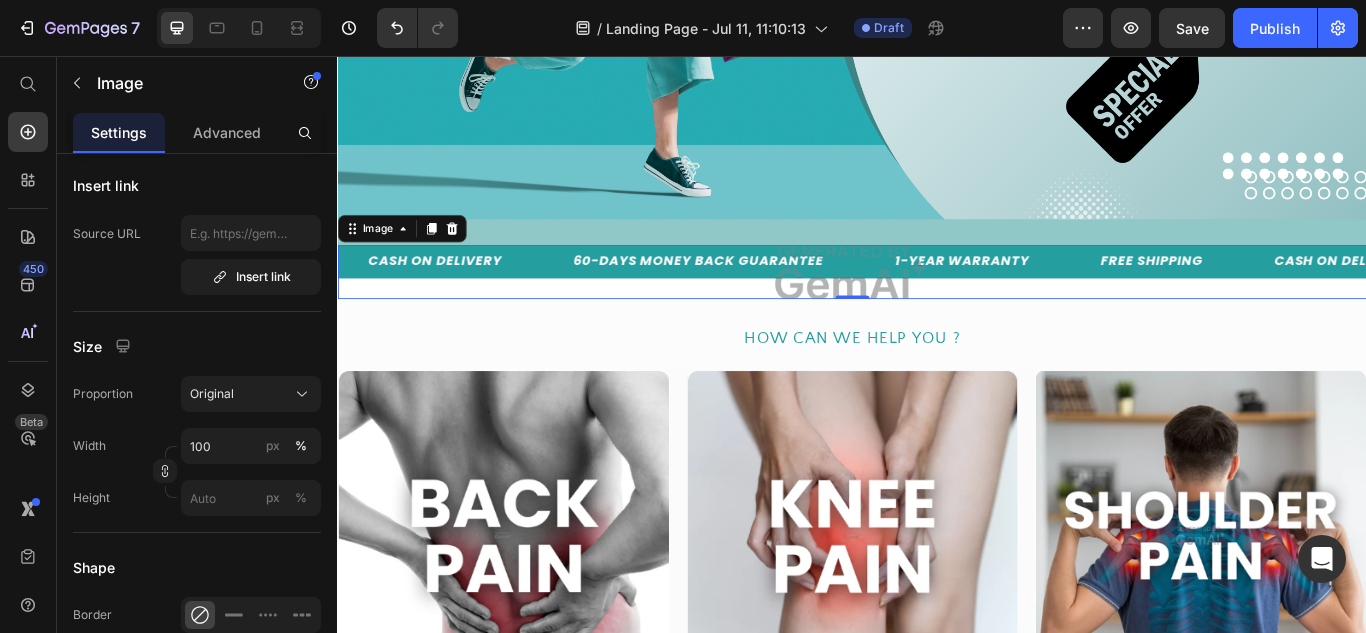 click at bounding box center (937, 308) 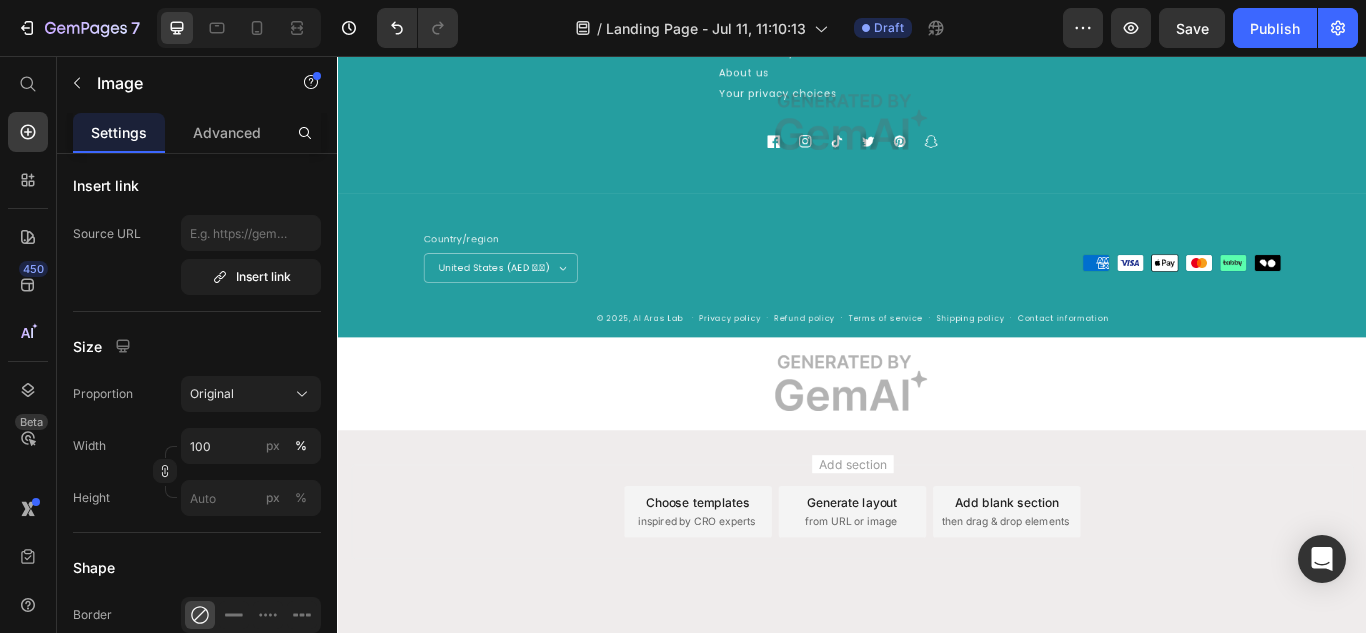 scroll, scrollTop: 3859, scrollLeft: 0, axis: vertical 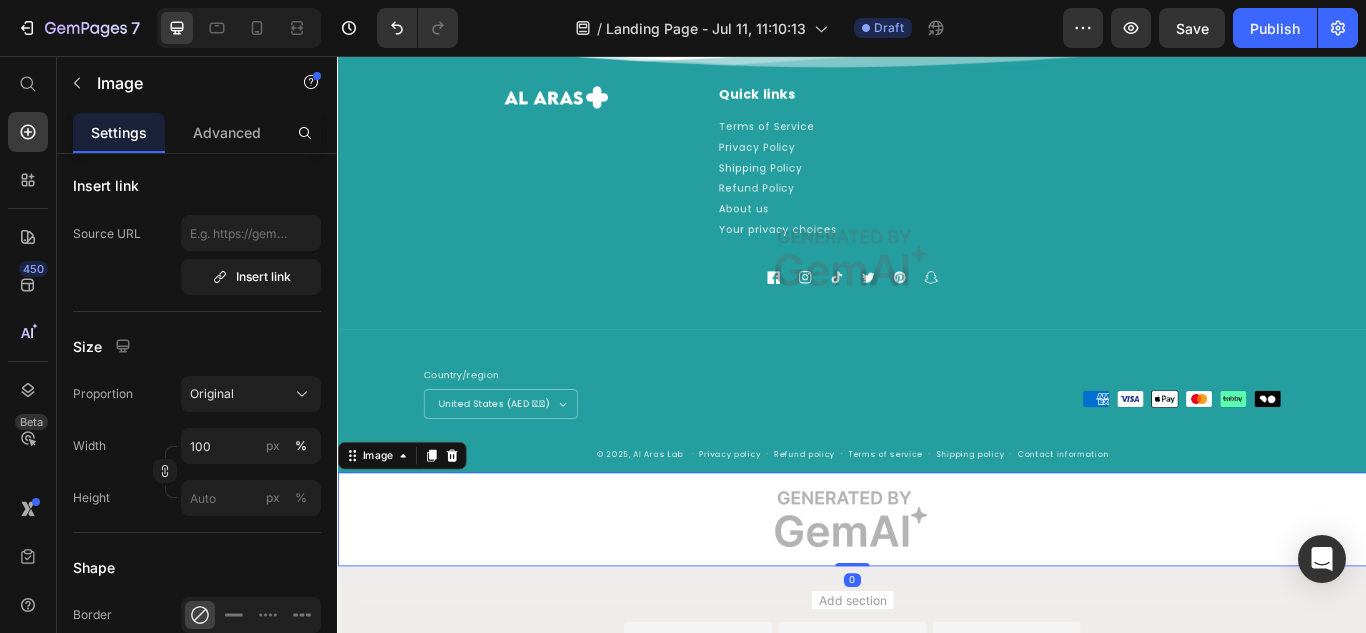 click at bounding box center (937, 596) 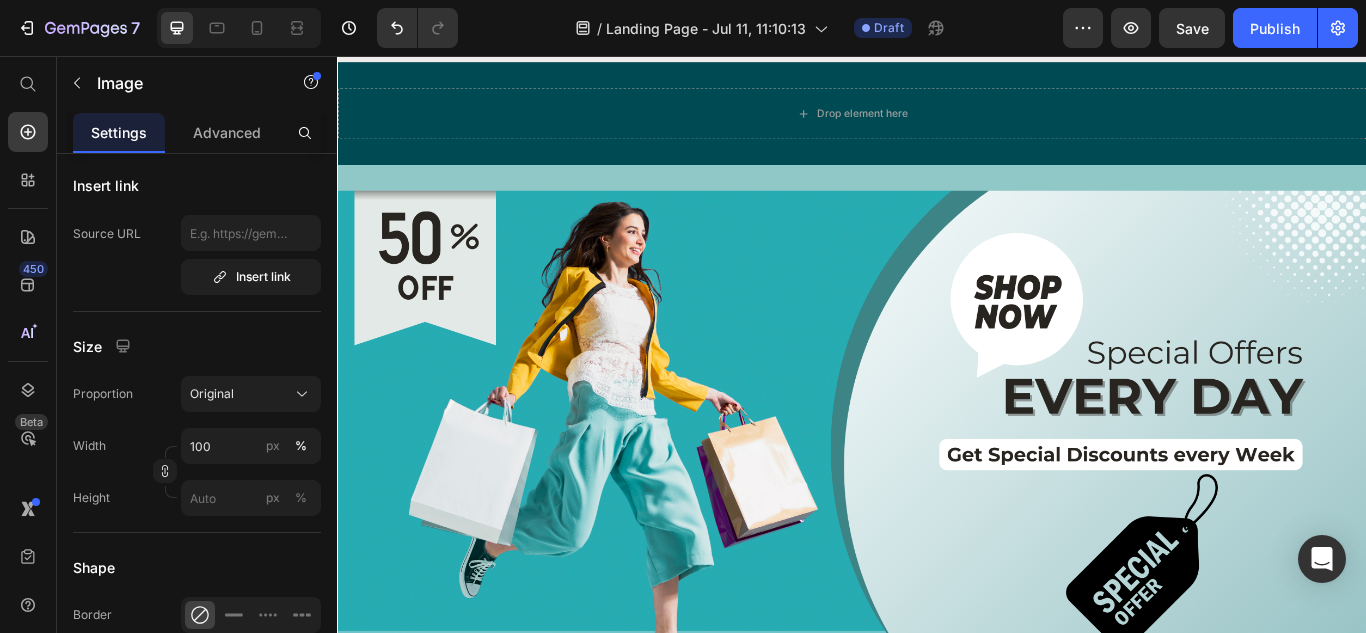 scroll, scrollTop: 0, scrollLeft: 0, axis: both 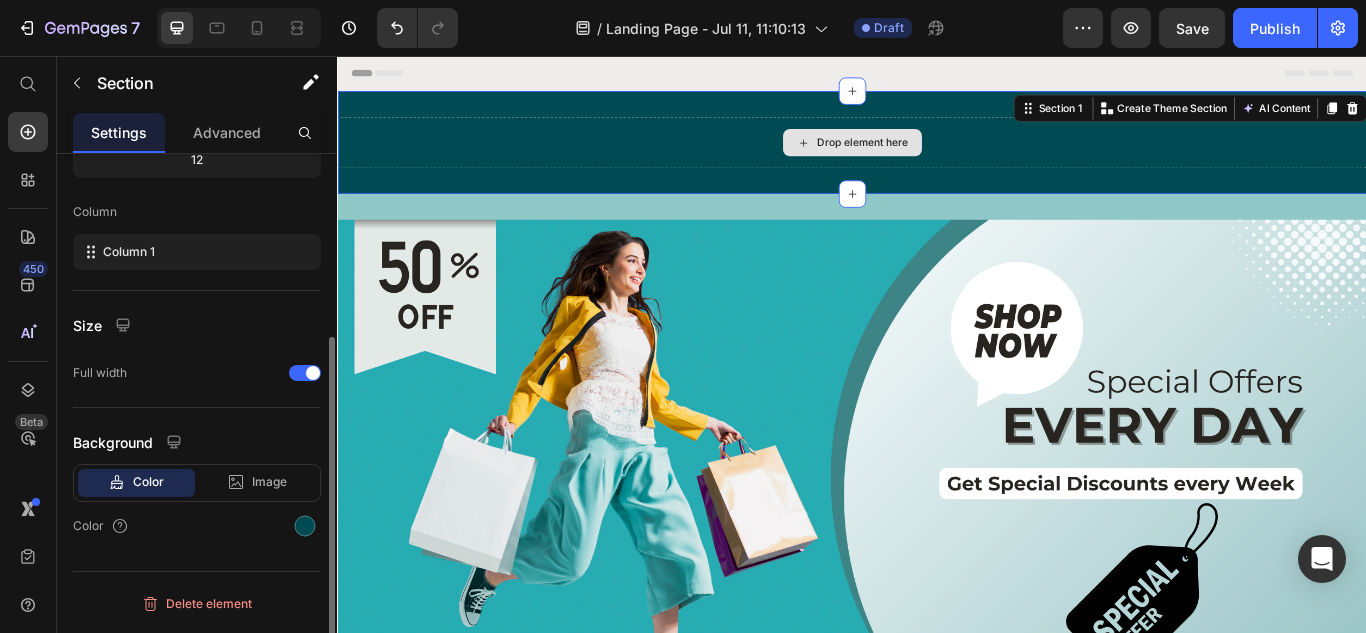 click on "Drop element here" at bounding box center (937, 157) 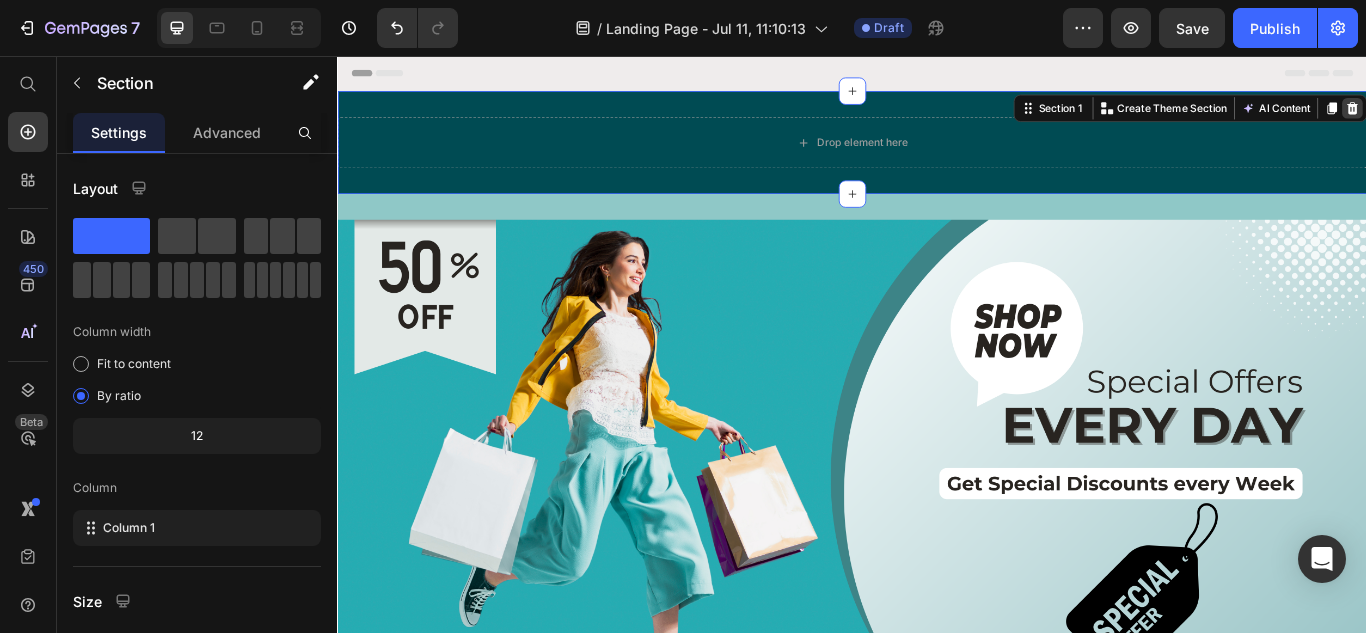 click 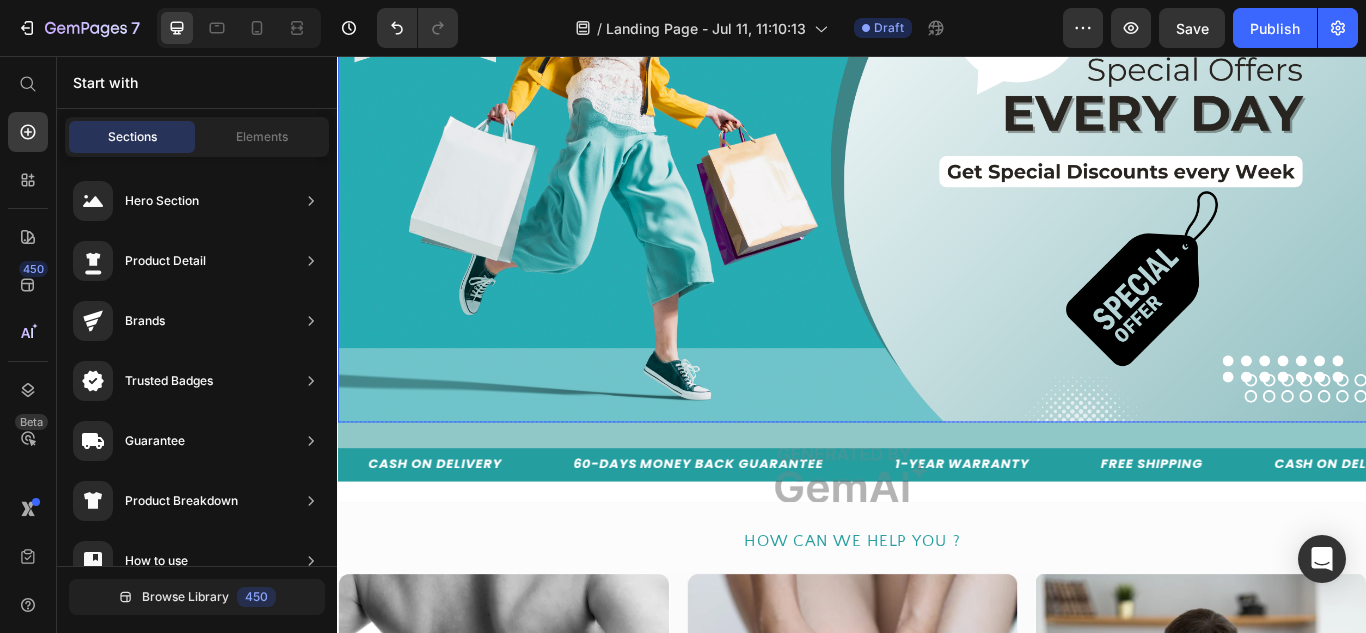 scroll, scrollTop: 300, scrollLeft: 0, axis: vertical 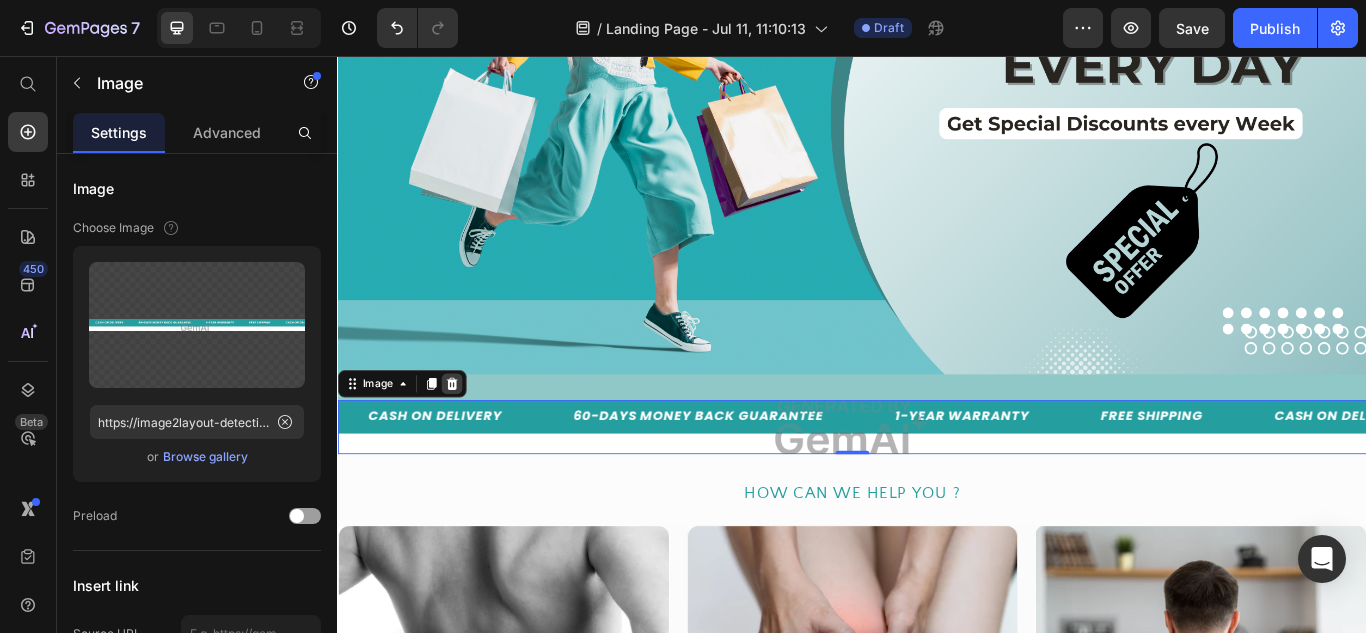 click 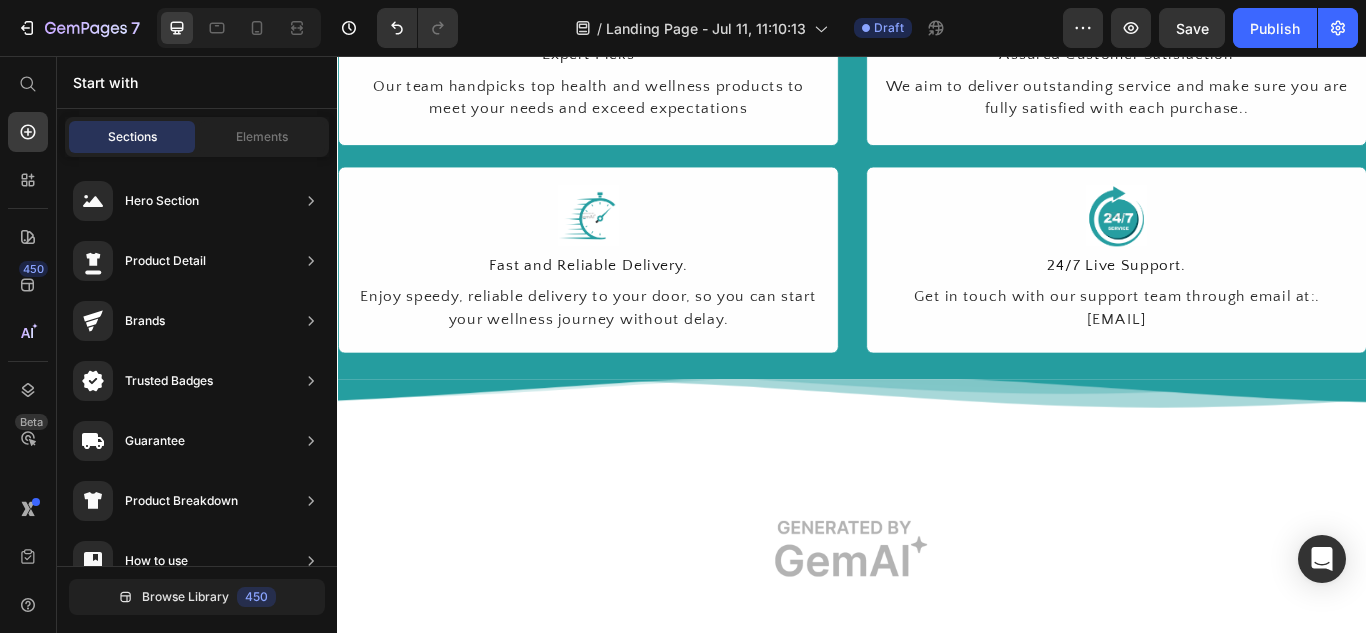 scroll, scrollTop: 2100, scrollLeft: 0, axis: vertical 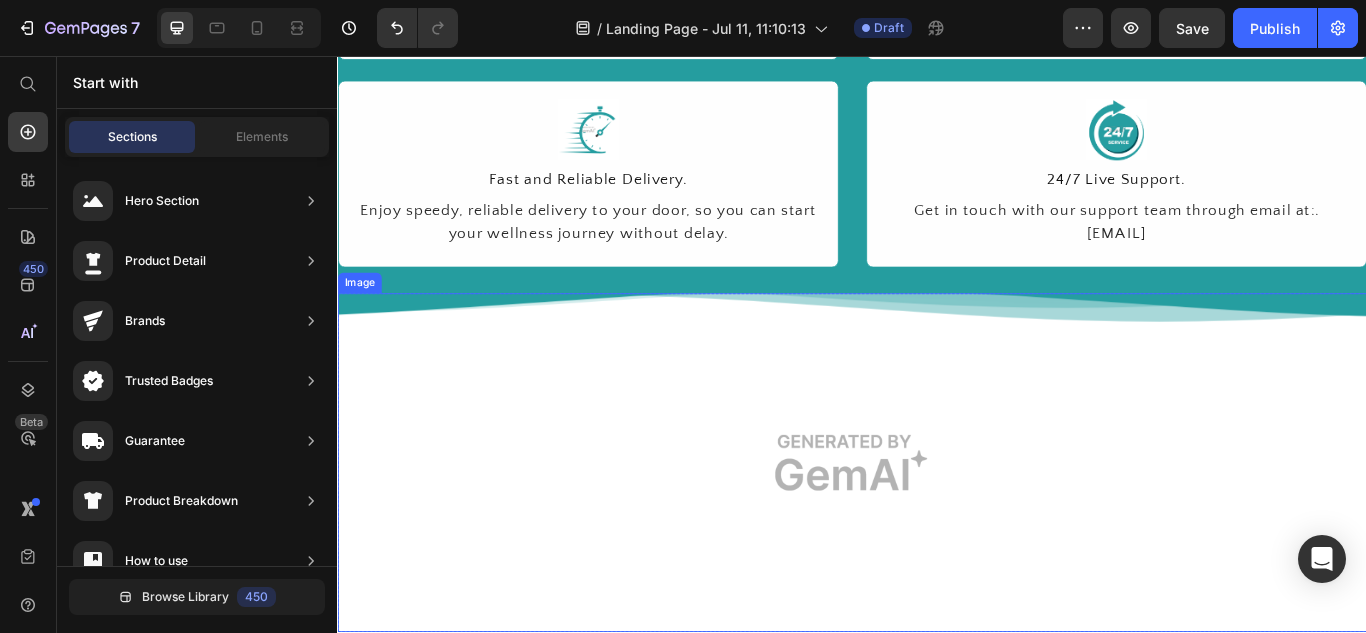 click at bounding box center (937, 530) 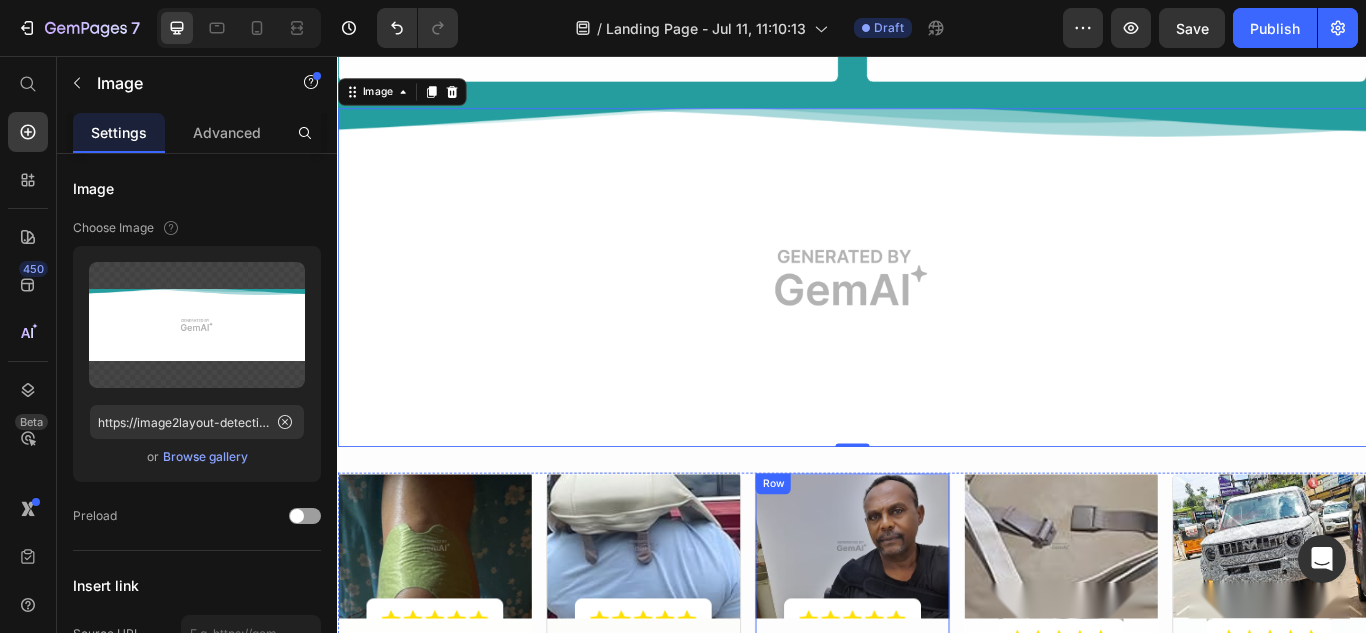 scroll, scrollTop: 2000, scrollLeft: 0, axis: vertical 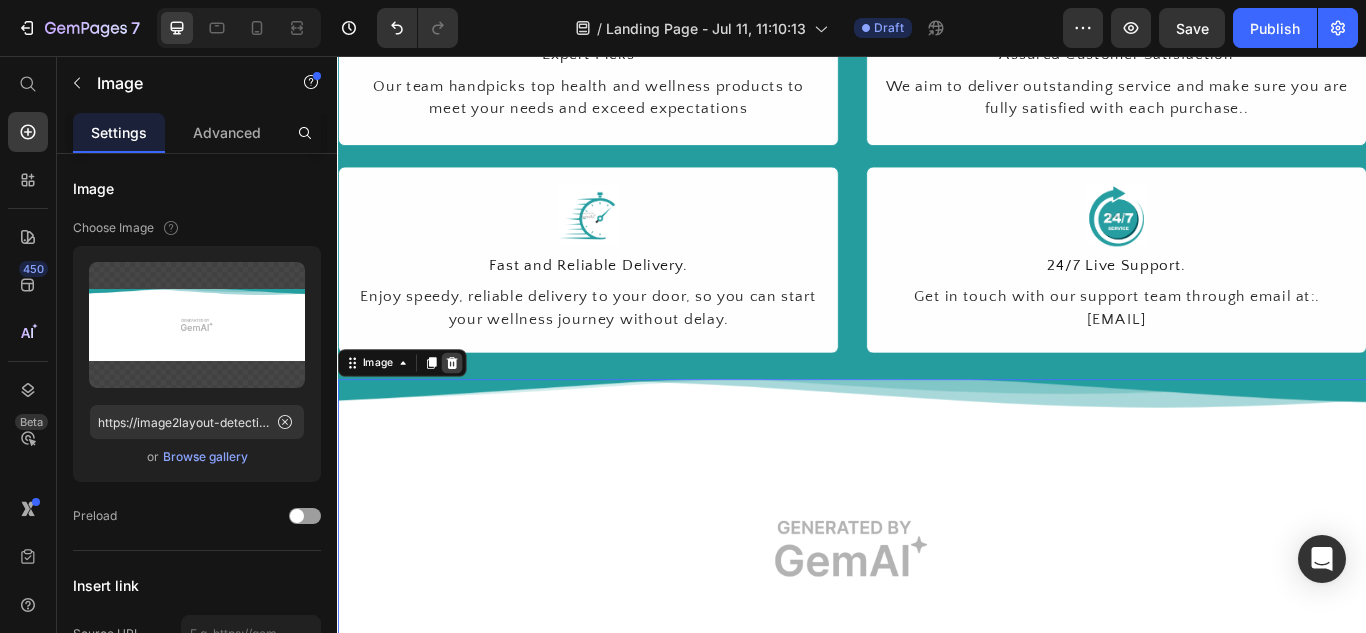 click 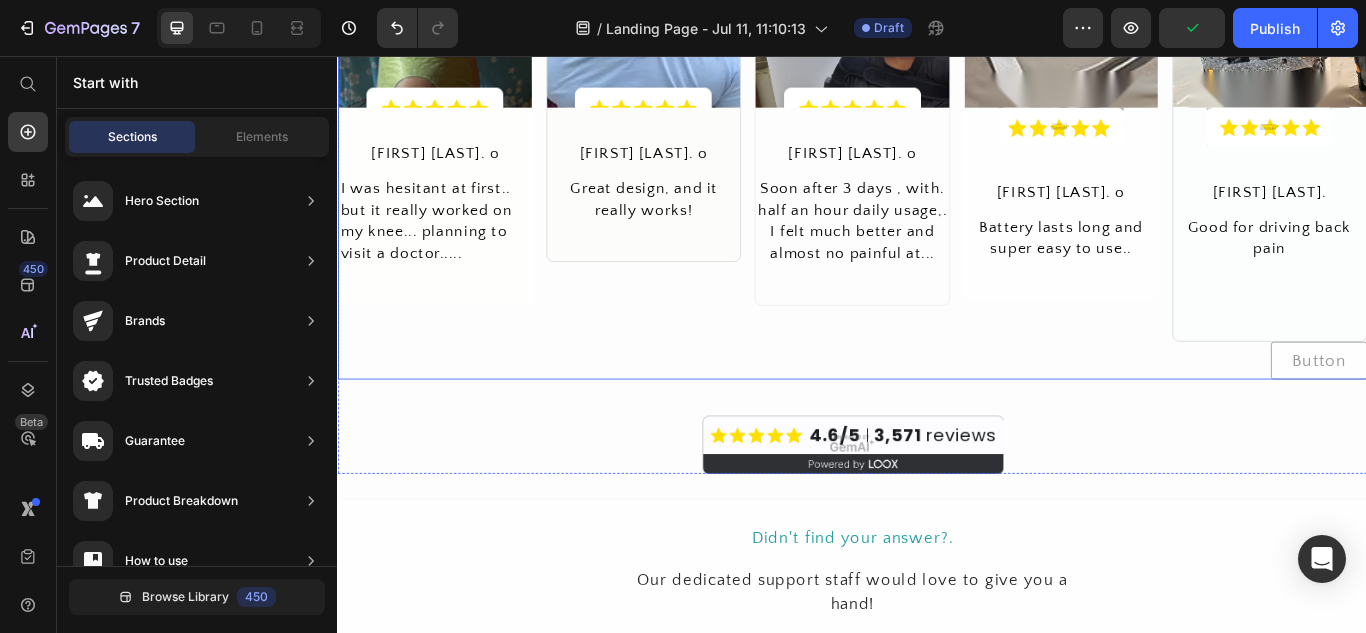 scroll, scrollTop: 2600, scrollLeft: 0, axis: vertical 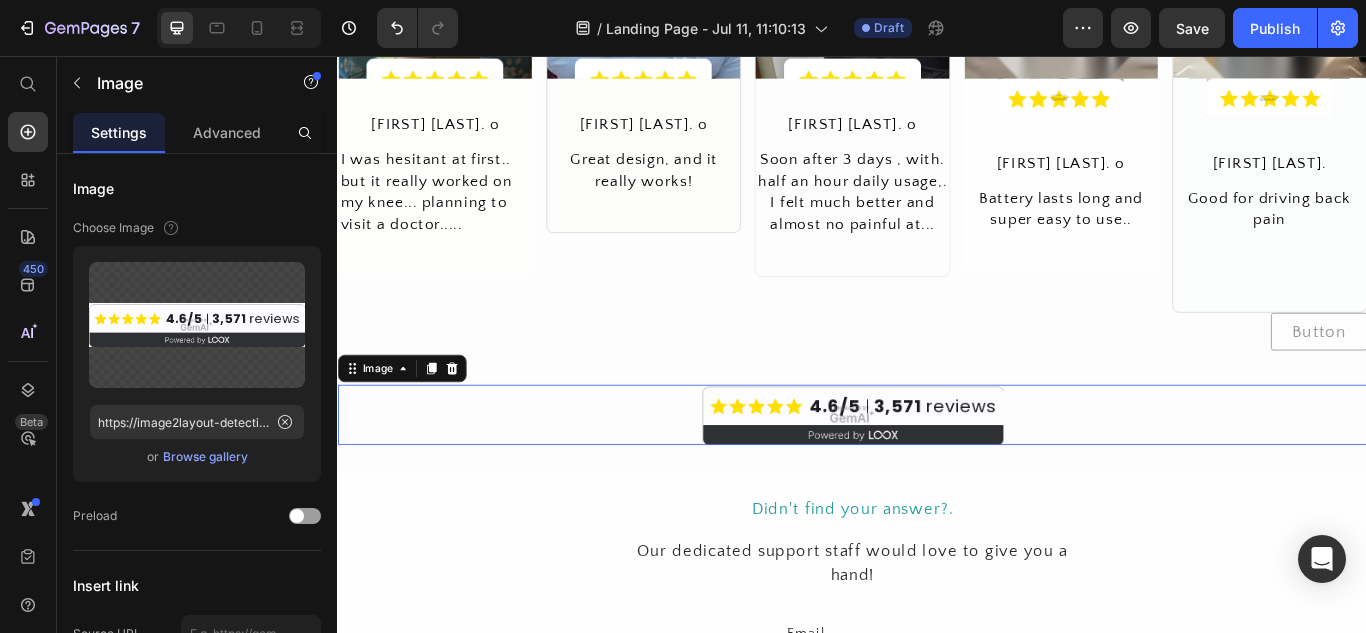 click at bounding box center [937, 475] 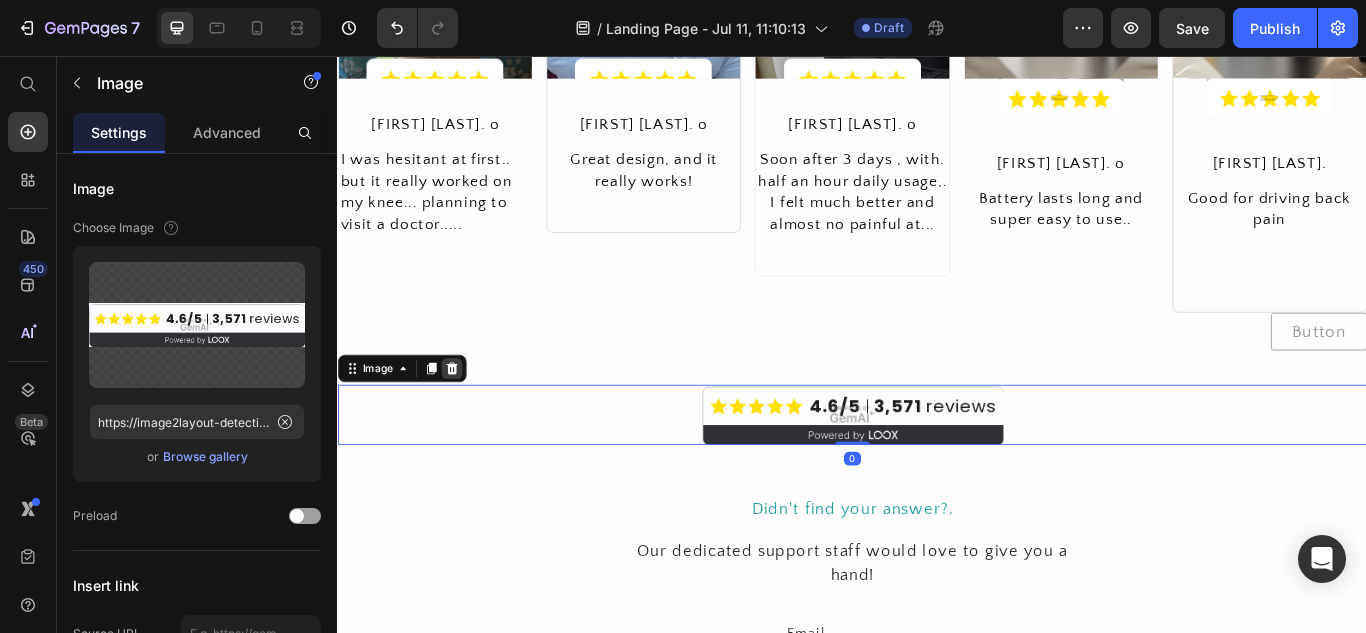 click 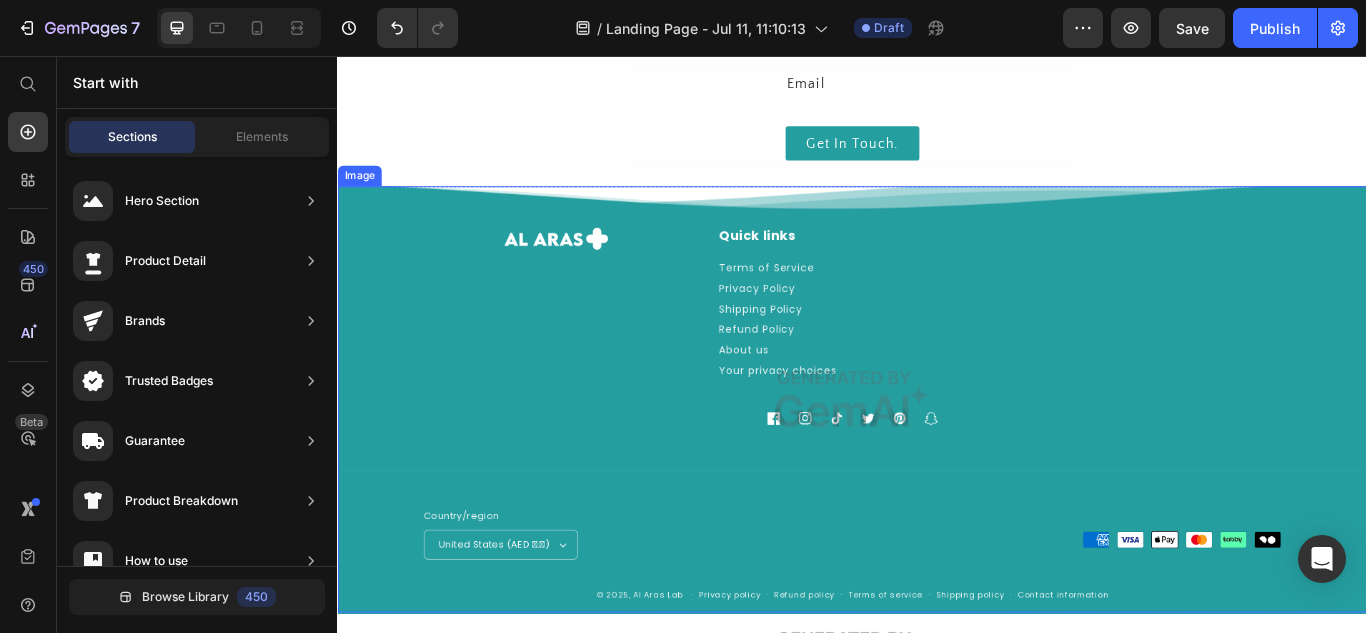 scroll, scrollTop: 3200, scrollLeft: 0, axis: vertical 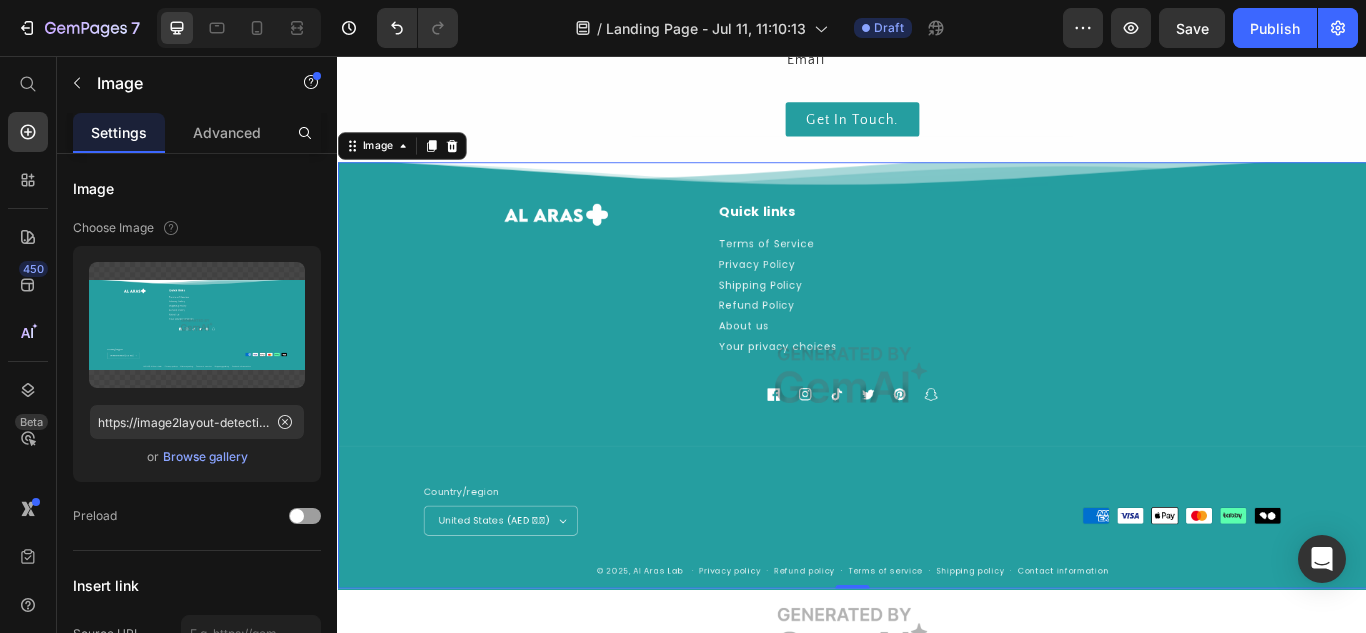 click at bounding box center (937, 429) 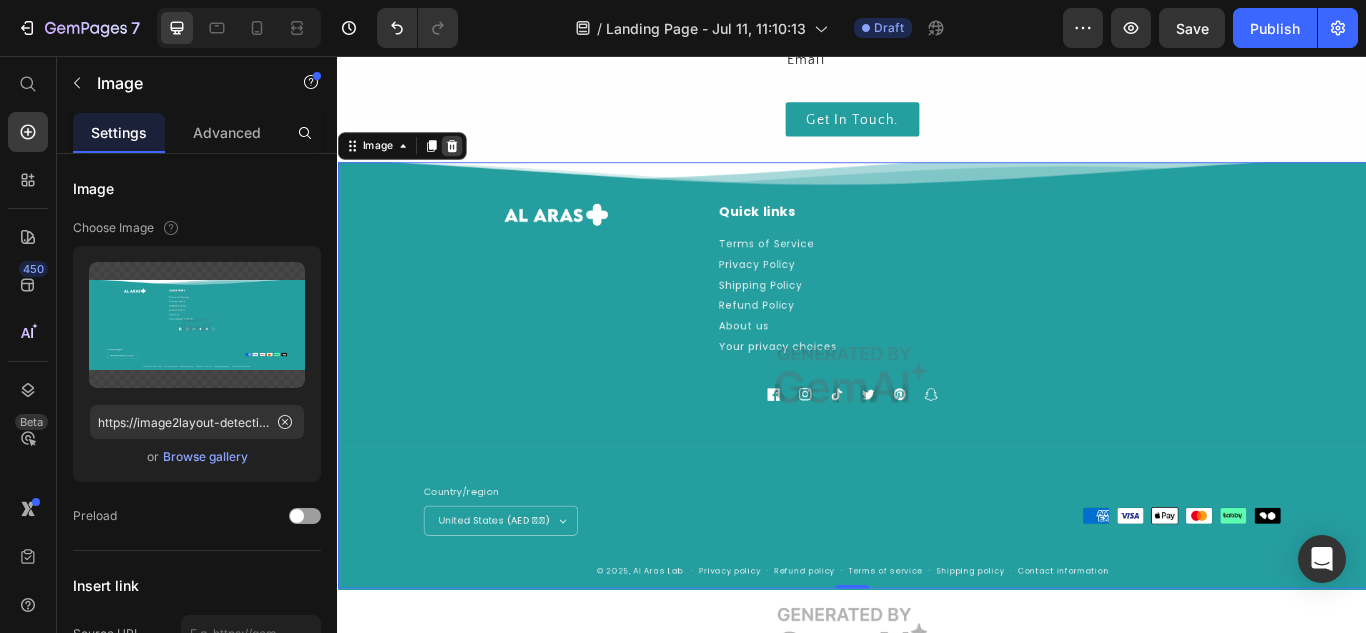 click 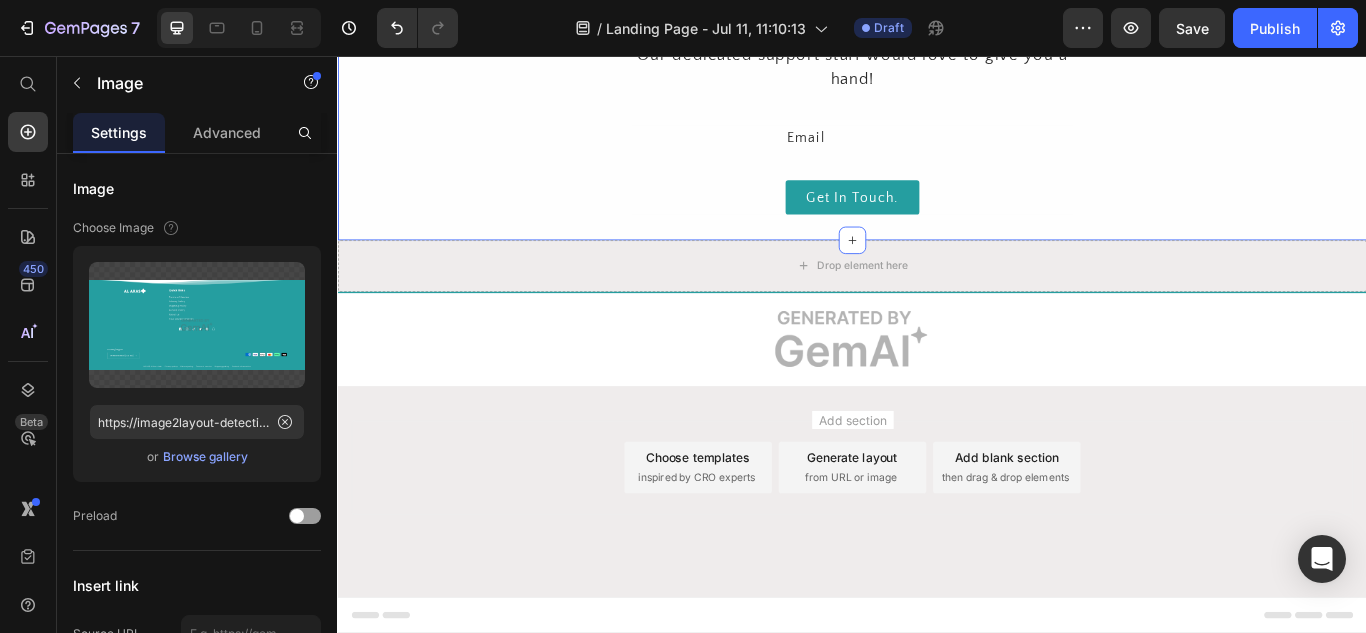 scroll, scrollTop: 3105, scrollLeft: 0, axis: vertical 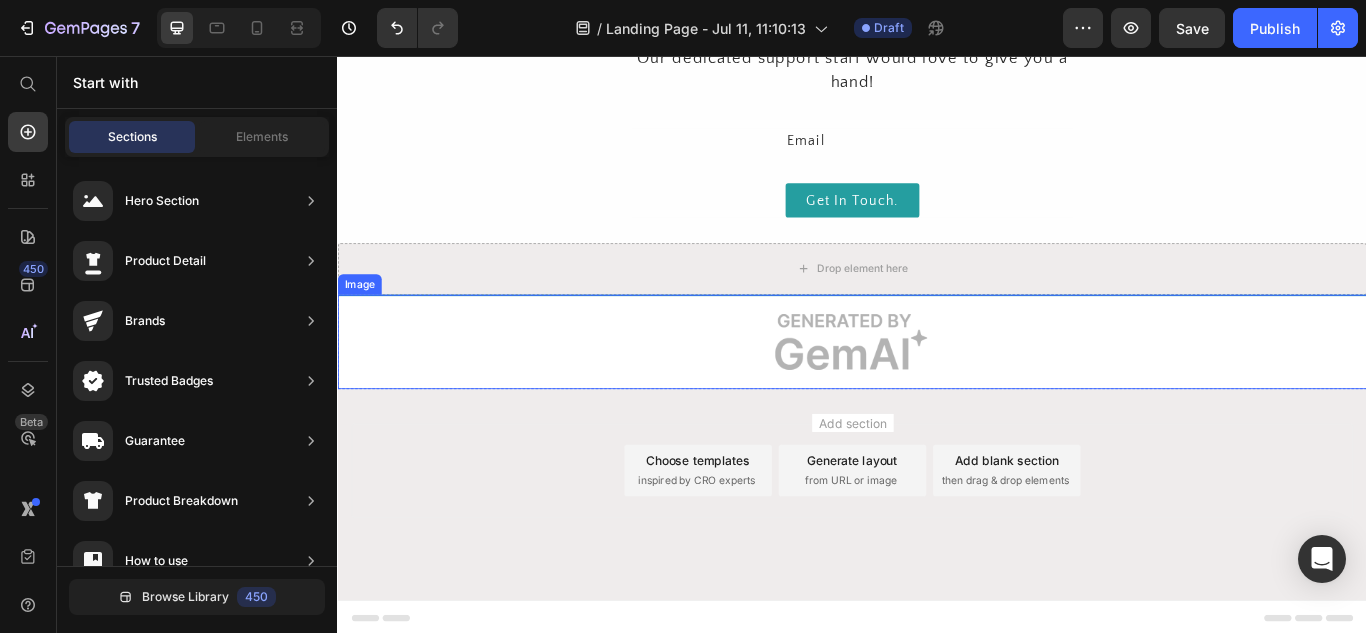 click at bounding box center (937, 390) 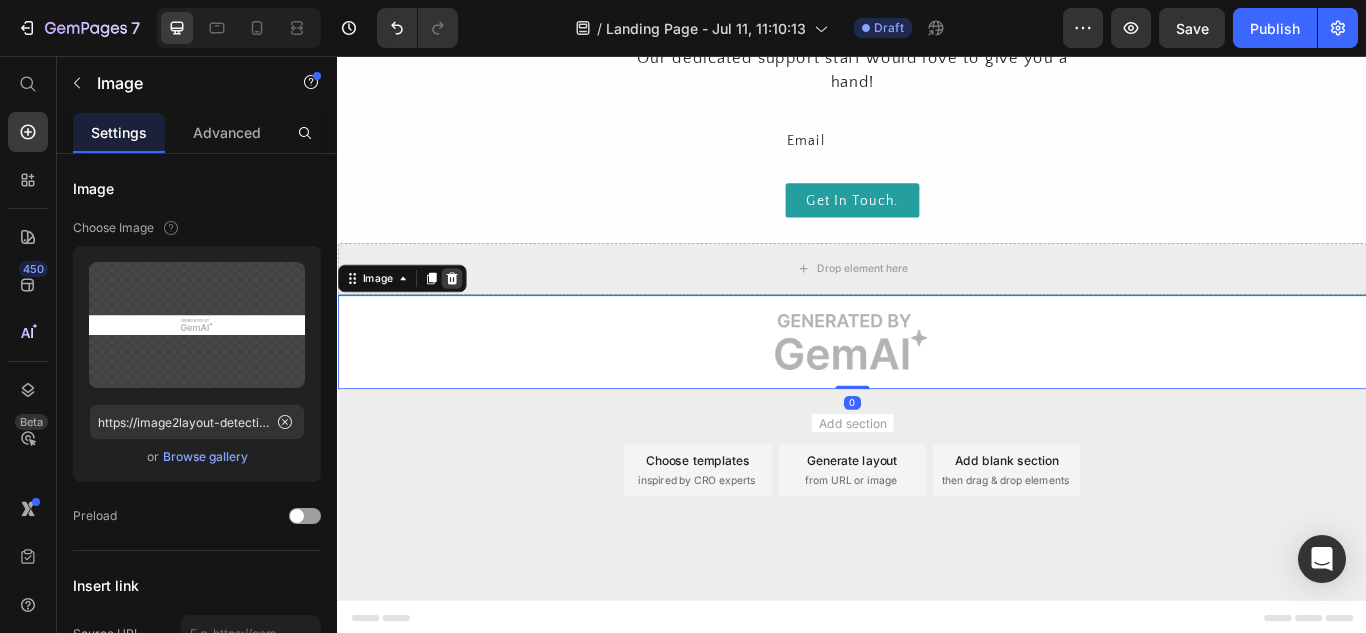 click 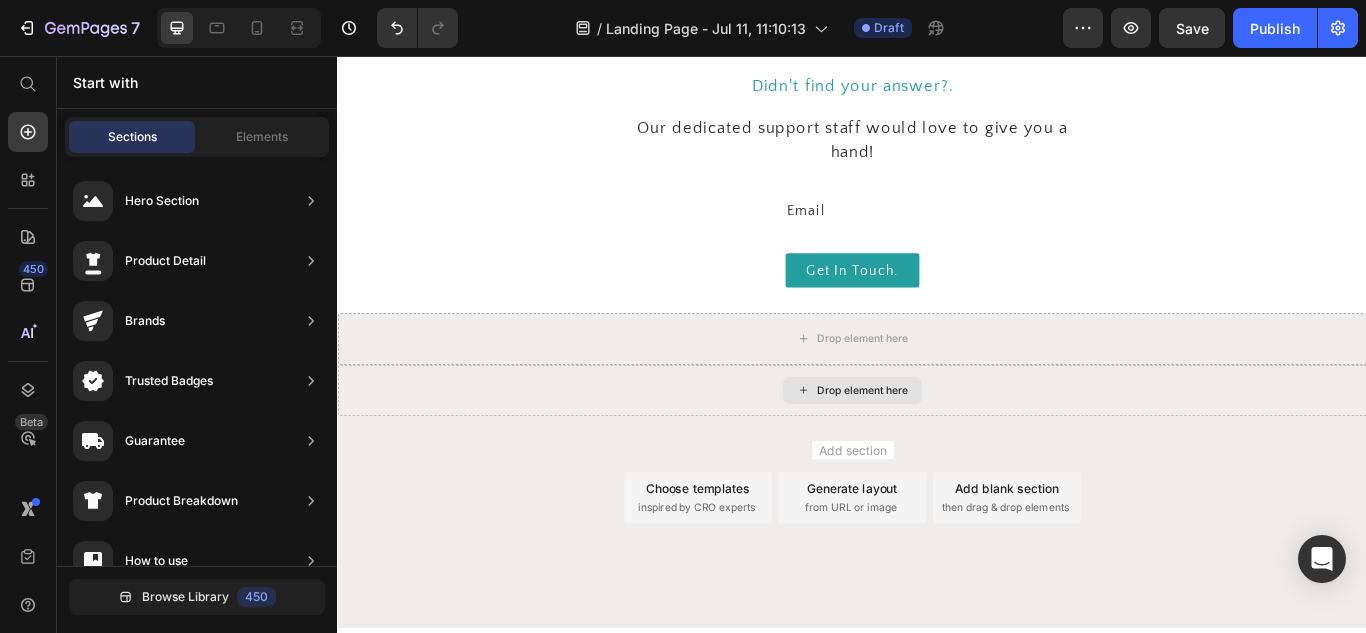 scroll, scrollTop: 3057, scrollLeft: 0, axis: vertical 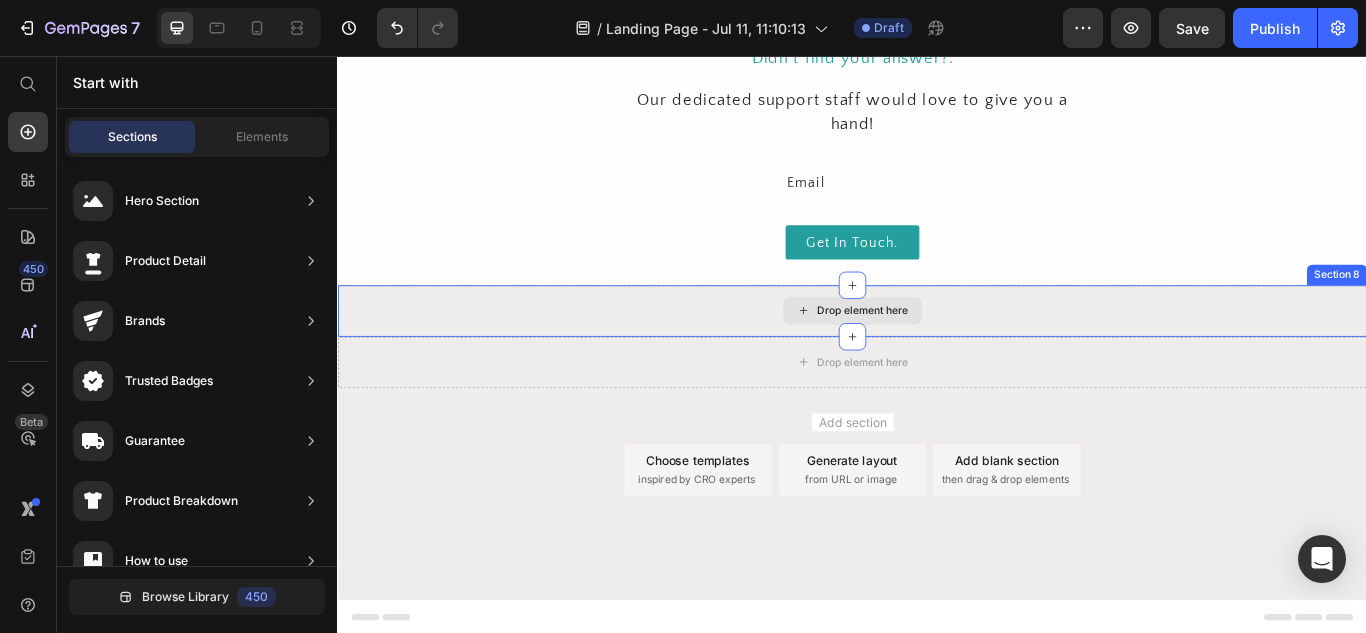 click 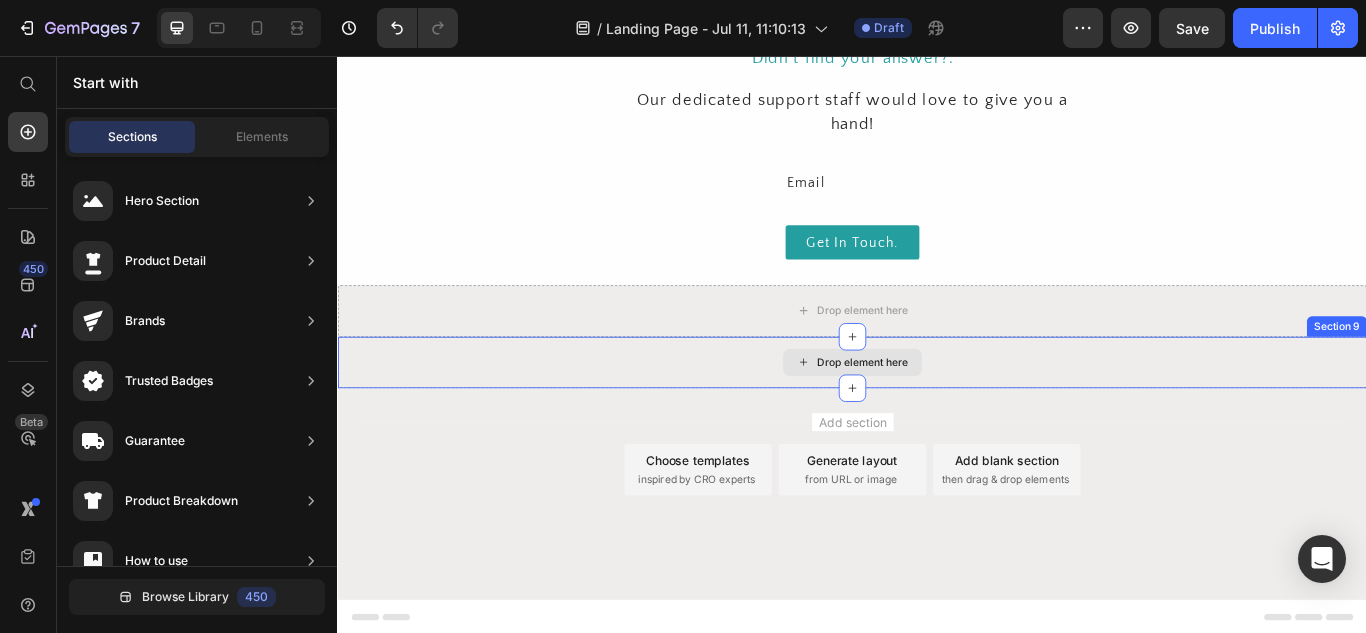 click 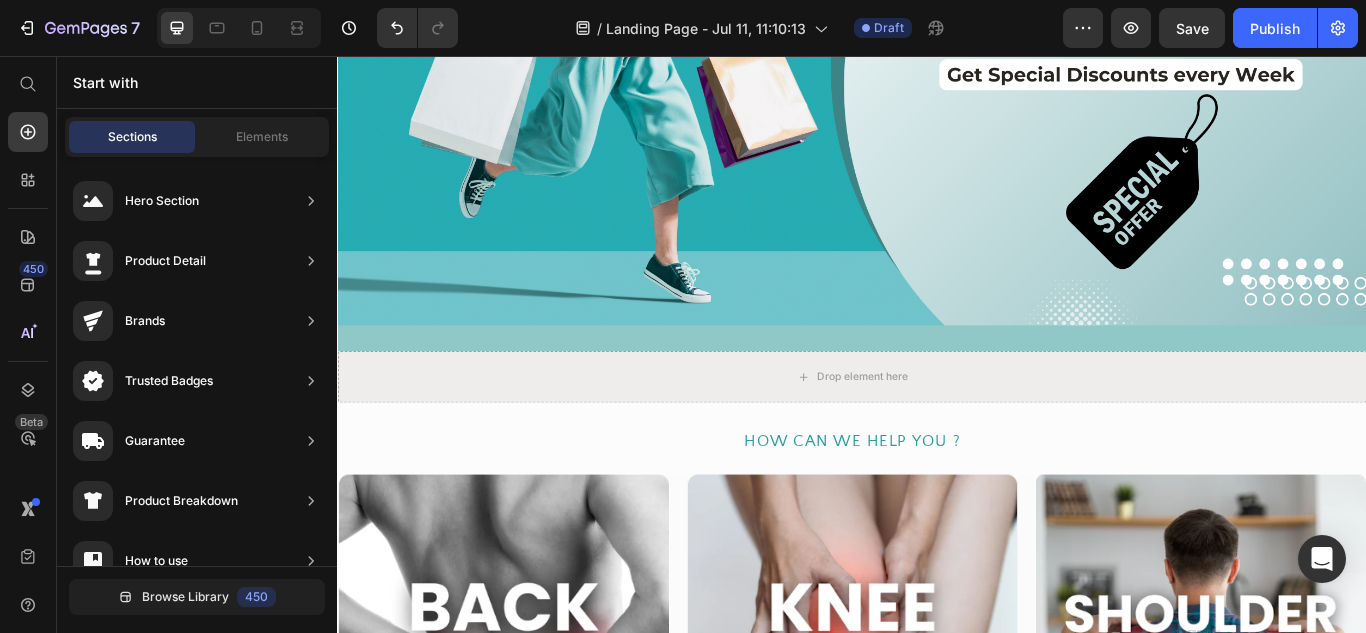 scroll, scrollTop: 0, scrollLeft: 0, axis: both 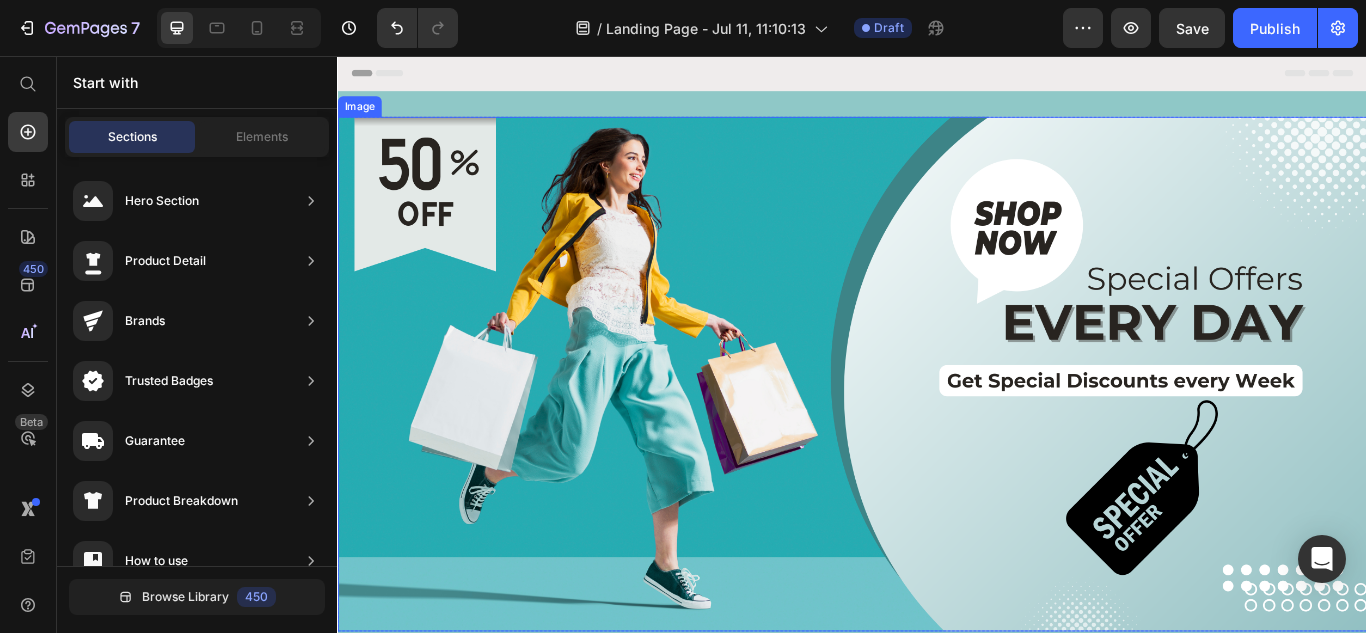 click at bounding box center [937, 427] 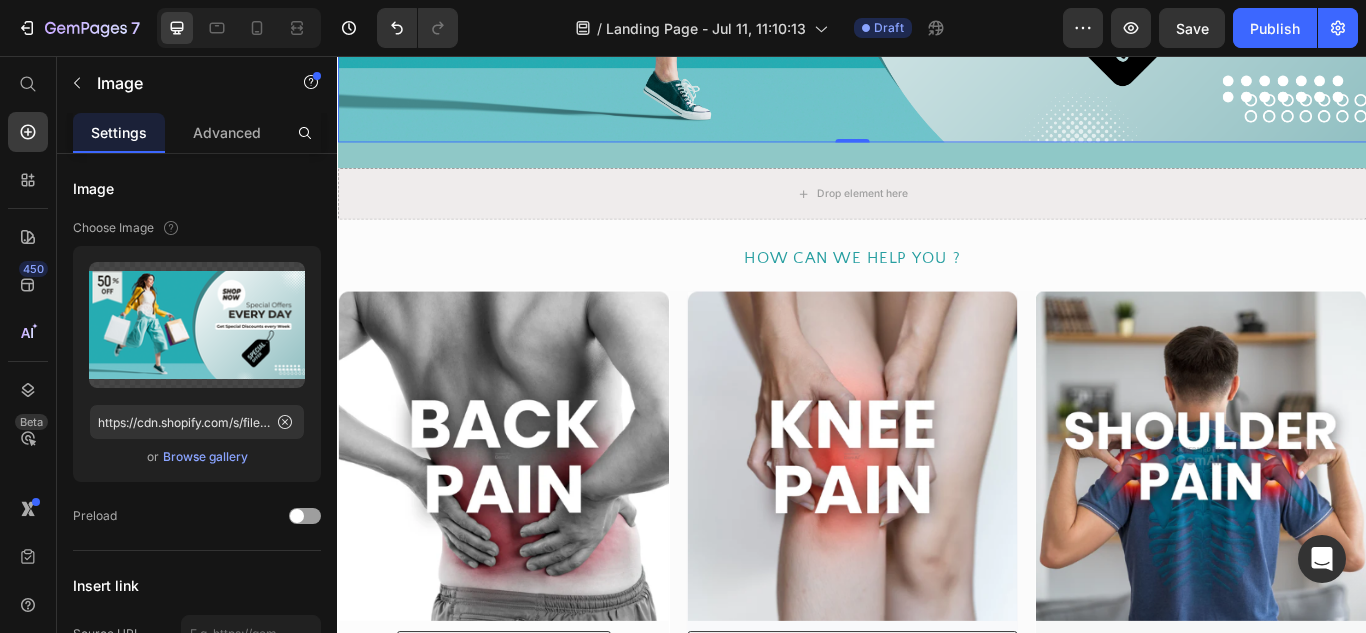 scroll, scrollTop: 700, scrollLeft: 0, axis: vertical 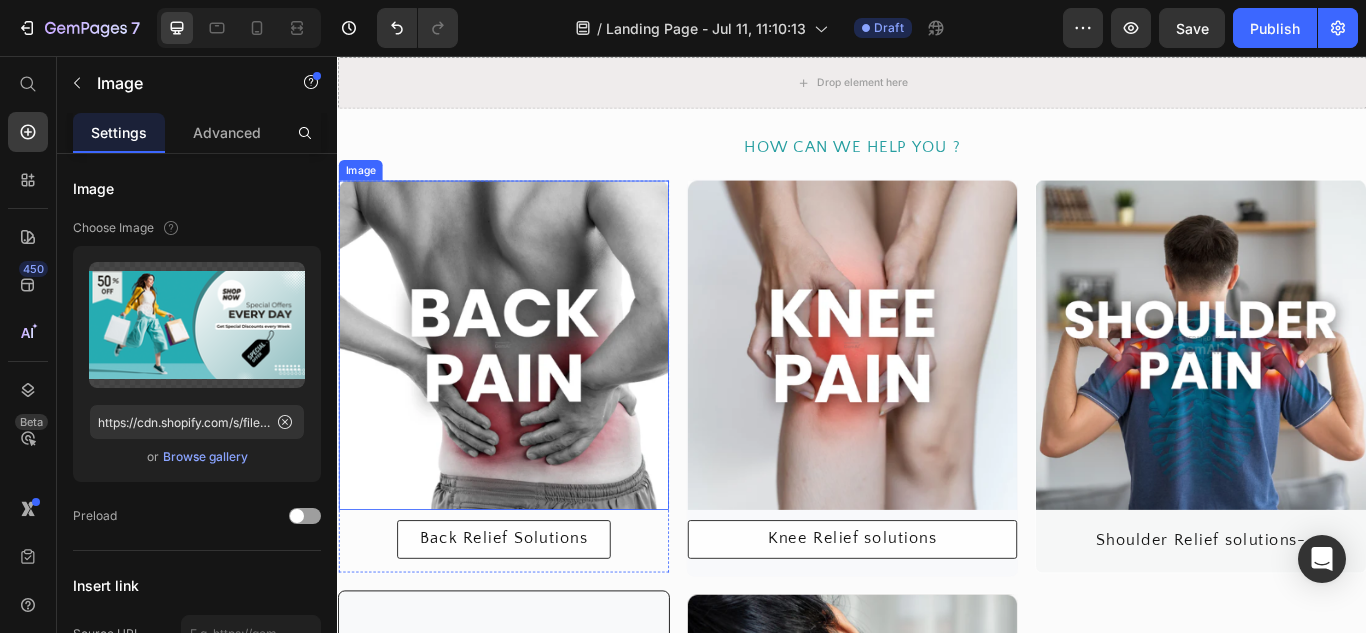 click at bounding box center (530, 393) 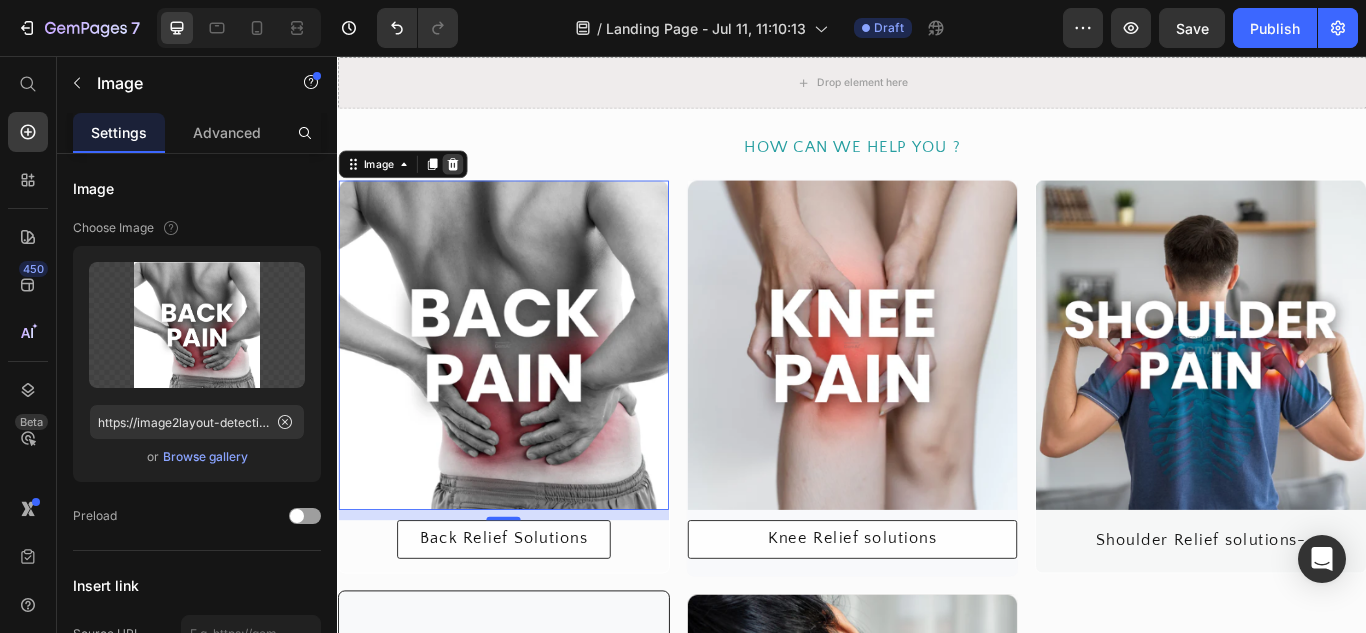 click 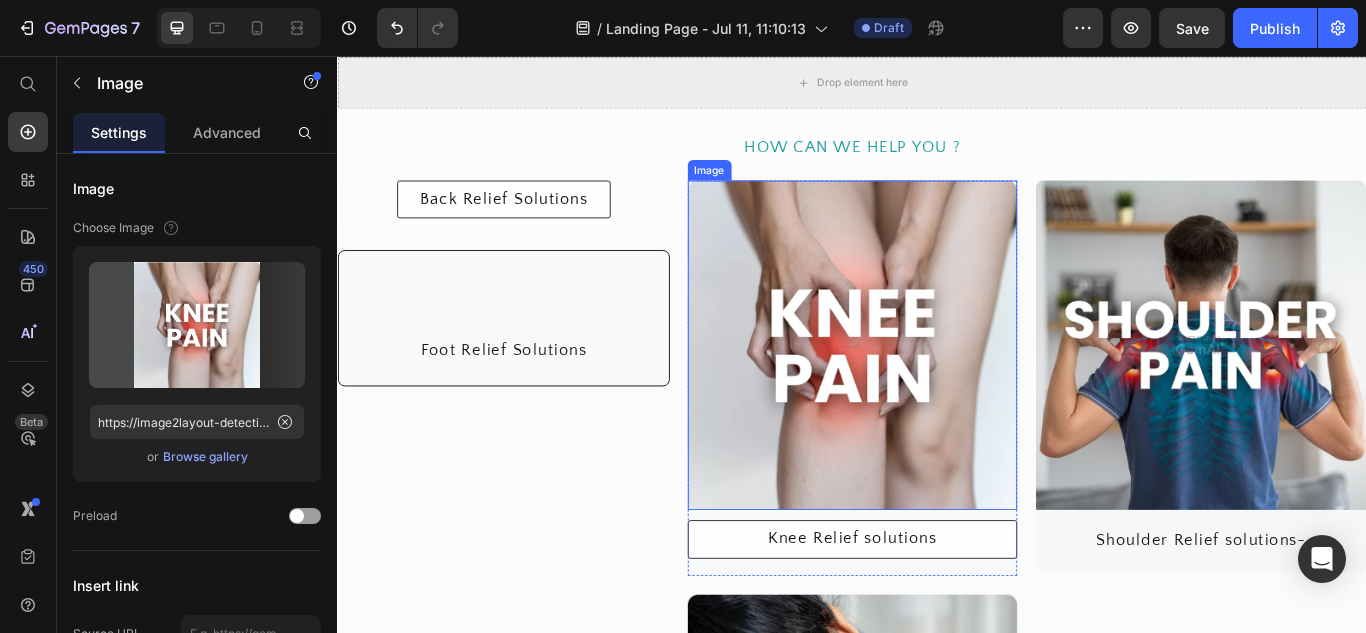 click at bounding box center [937, 393] 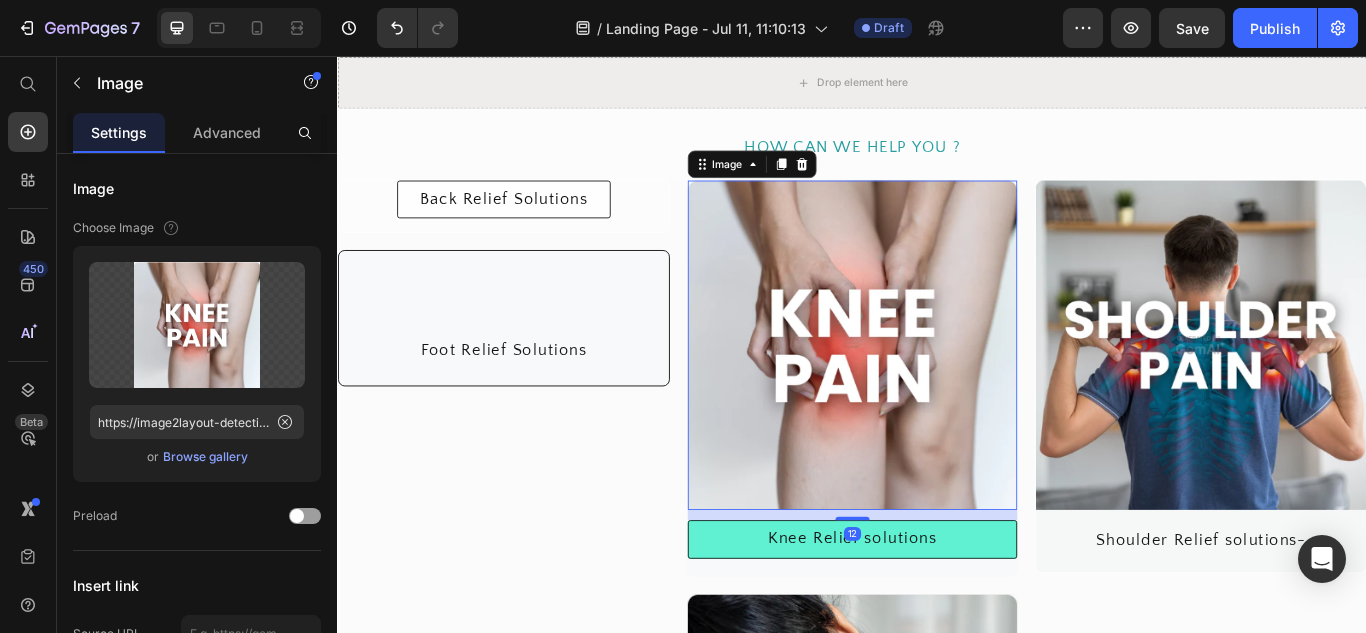 drag, startPoint x: 874, startPoint y: 172, endPoint x: 887, endPoint y: 197, distance: 28.178005 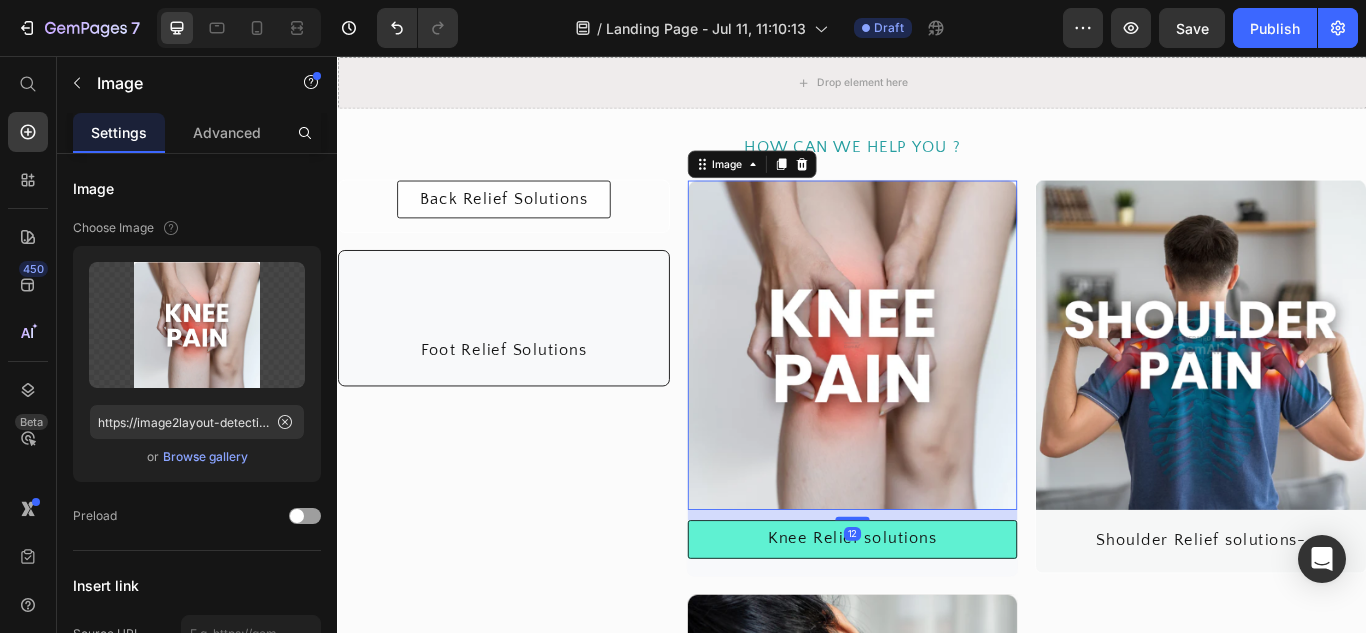 click 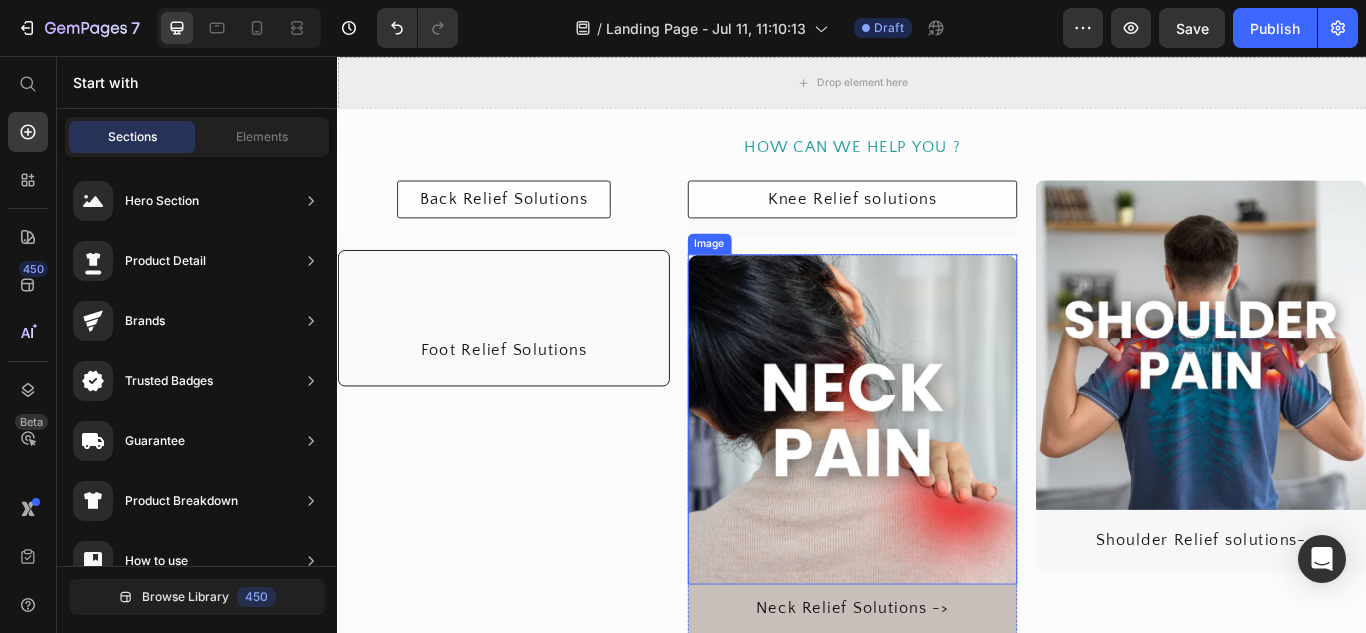 click at bounding box center (937, 479) 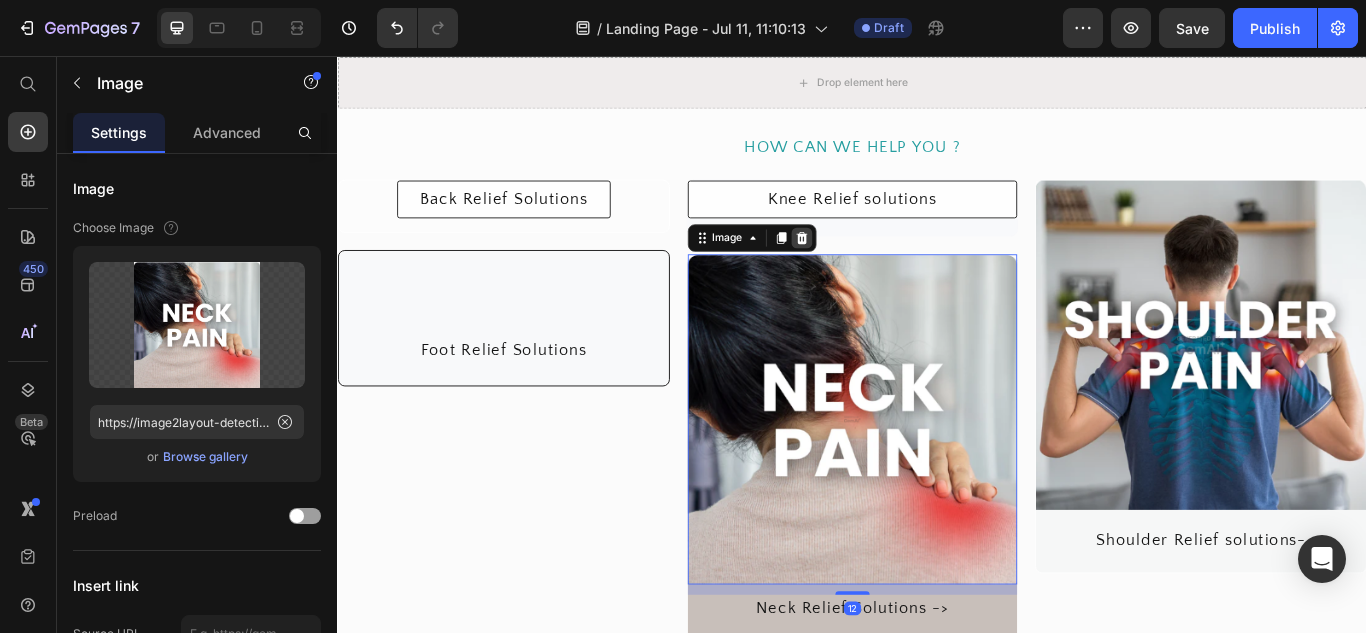 click 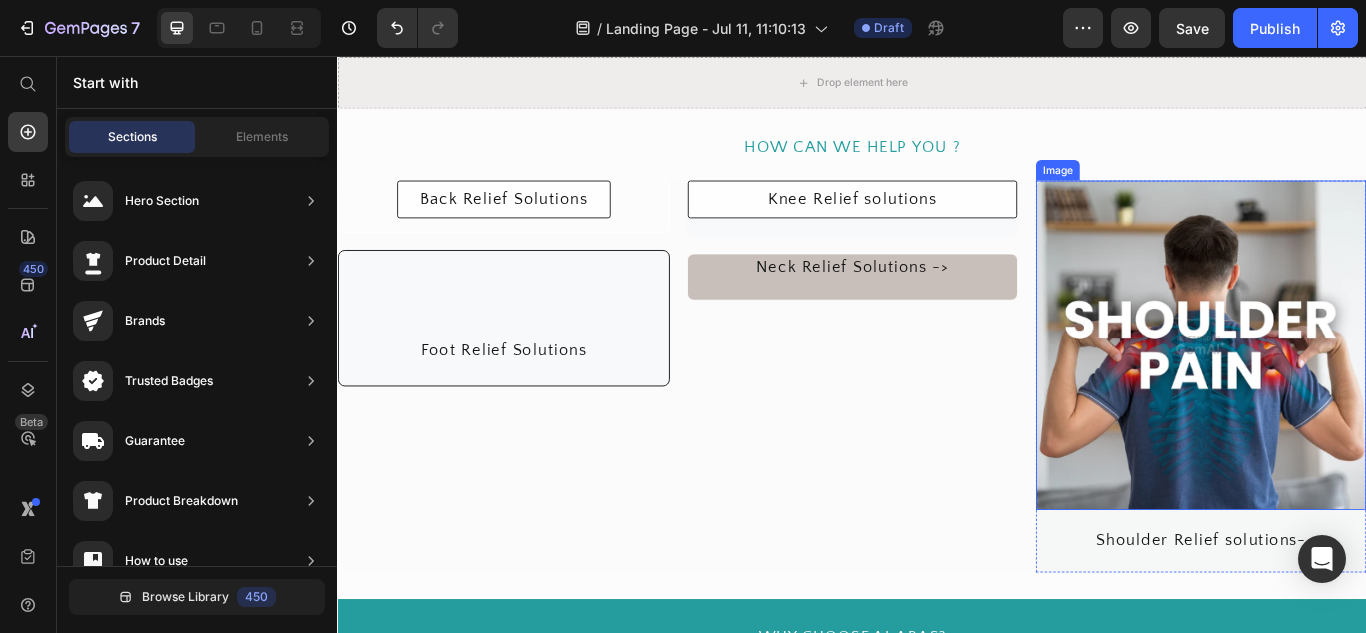 click at bounding box center (1343, 393) 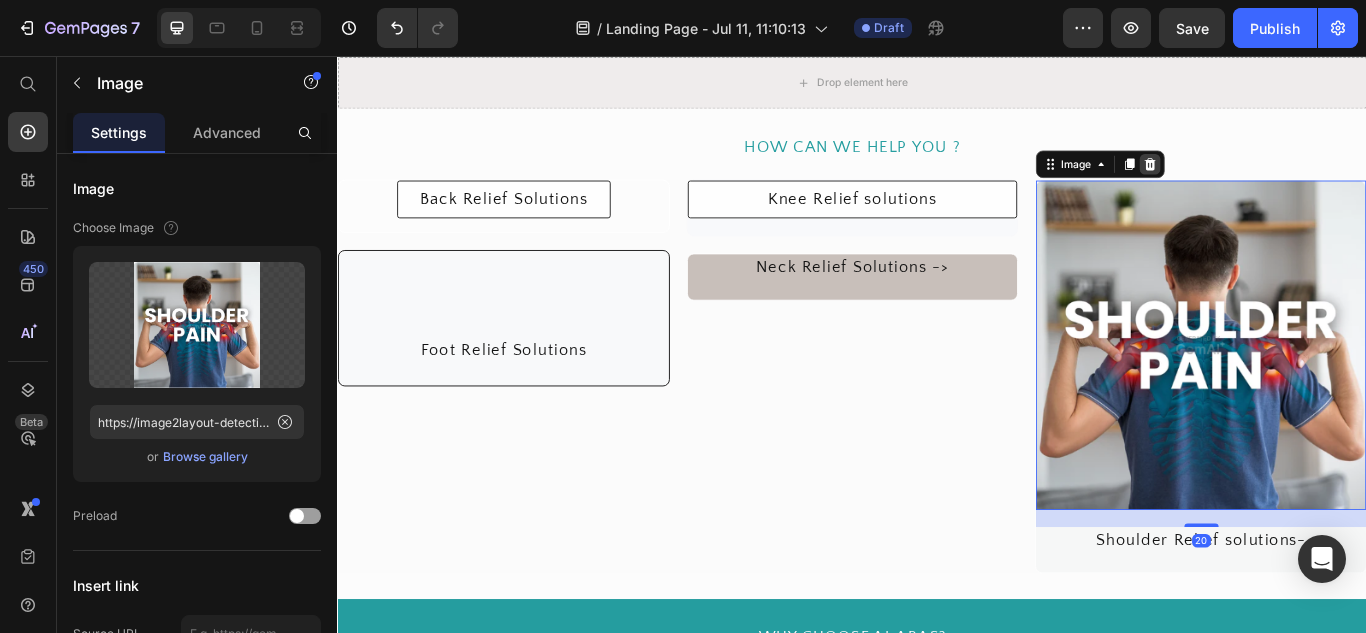 click 